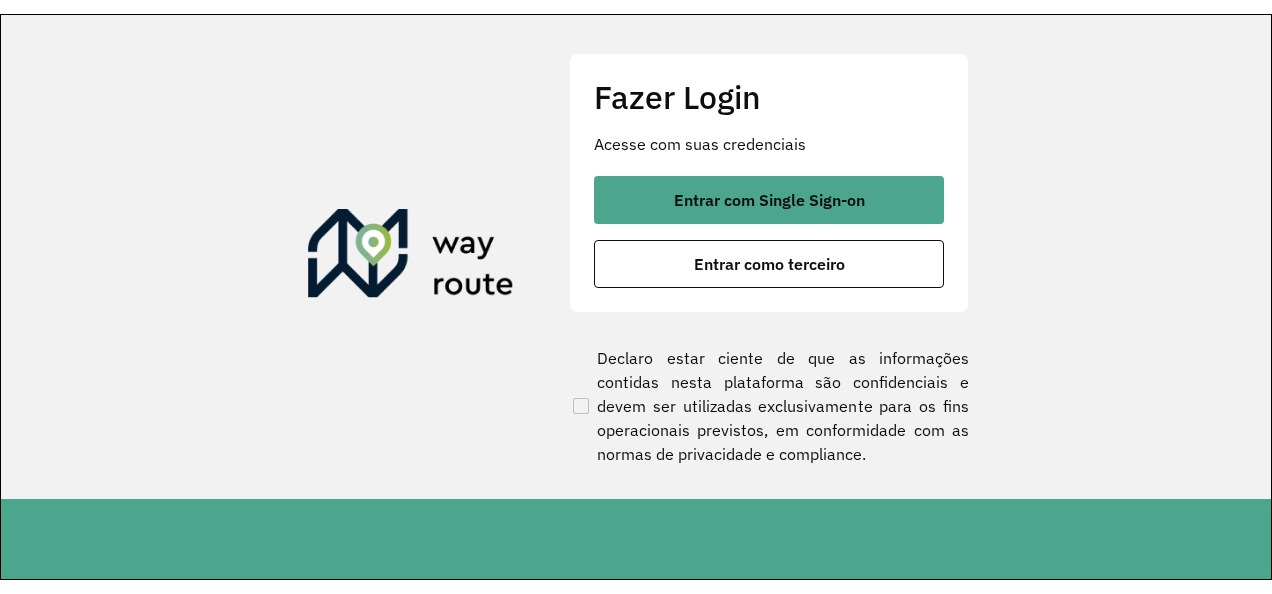 scroll, scrollTop: 0, scrollLeft: 0, axis: both 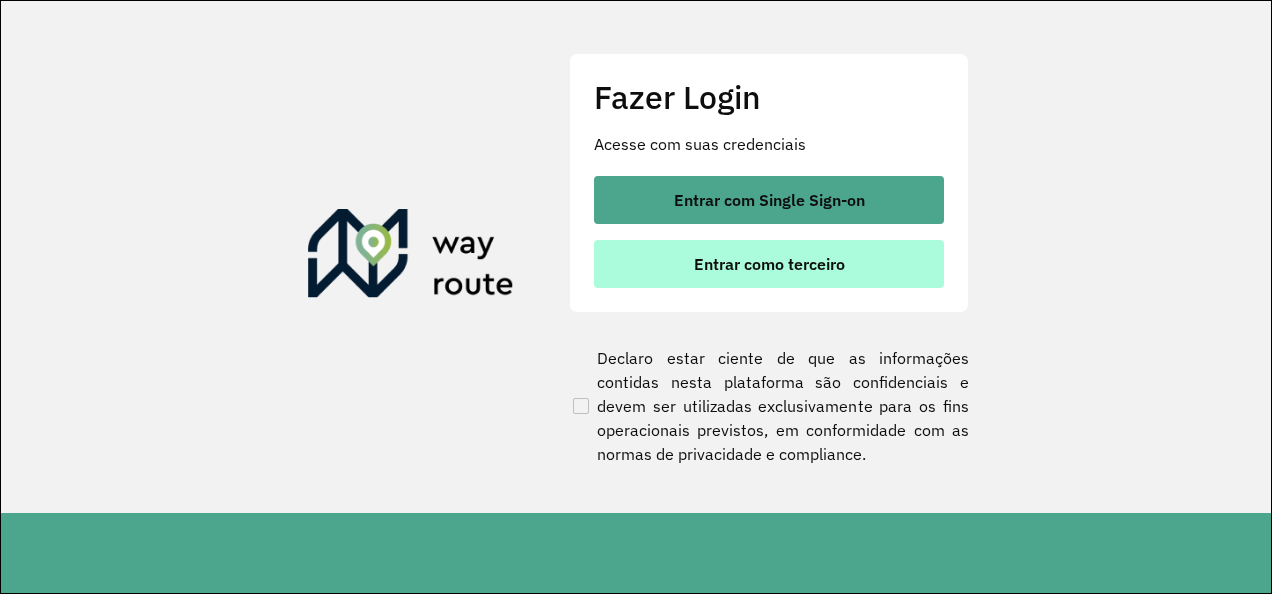 click on "Entrar como terceiro" at bounding box center (769, 264) 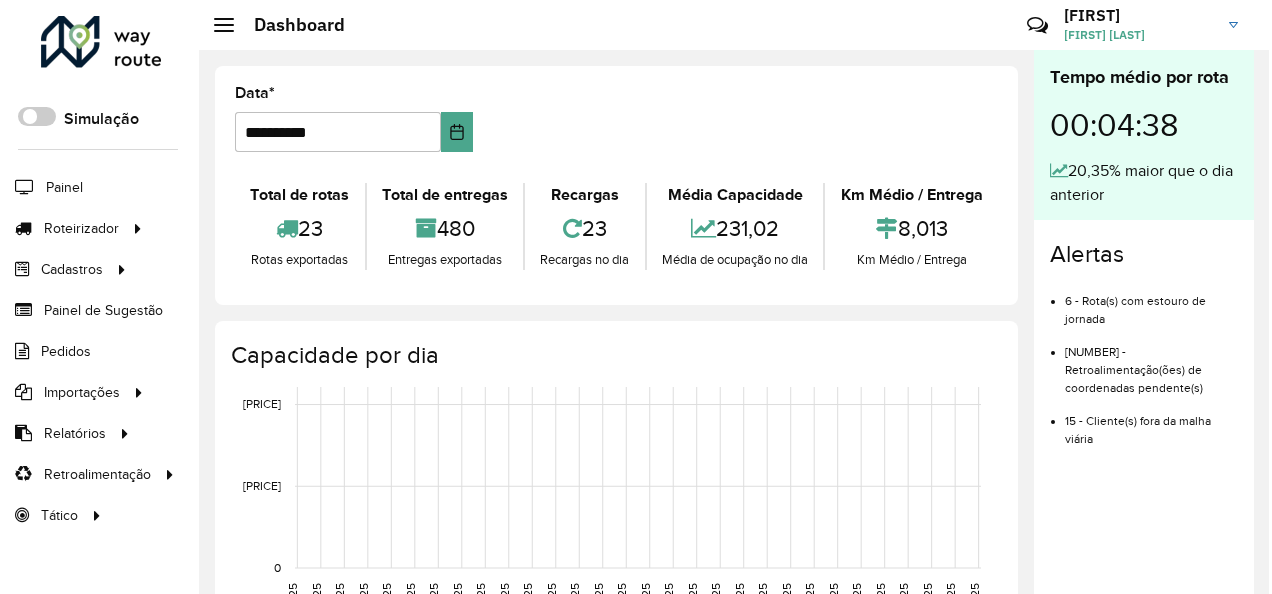 scroll, scrollTop: 0, scrollLeft: 0, axis: both 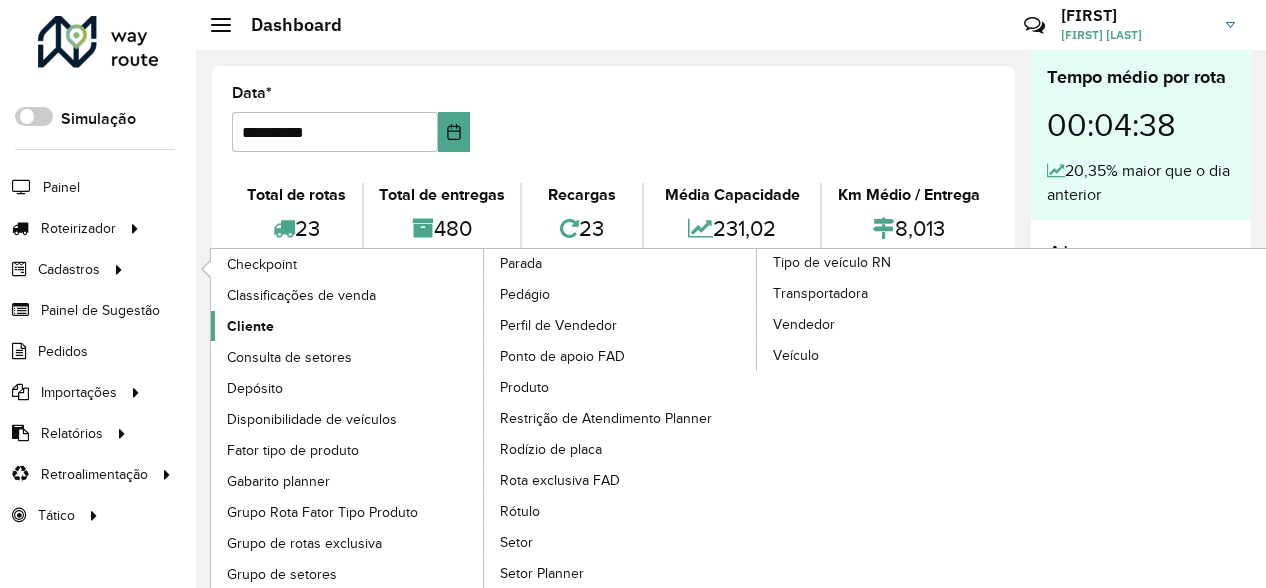 click on "Cliente" 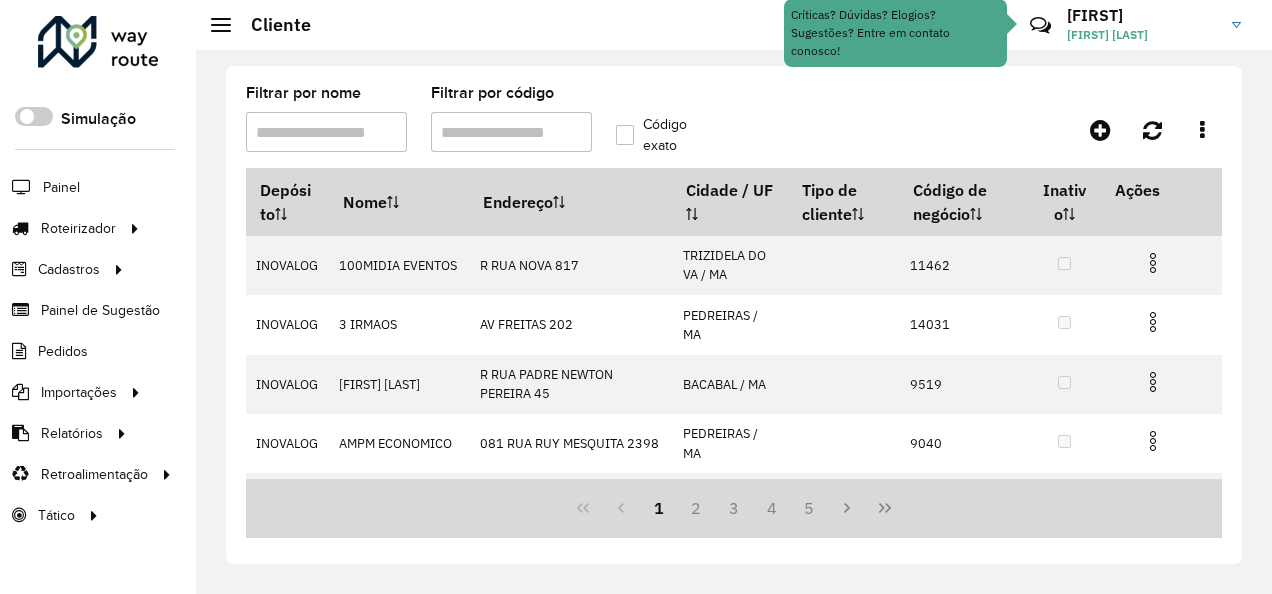 click on "Filtrar por código" at bounding box center (511, 132) 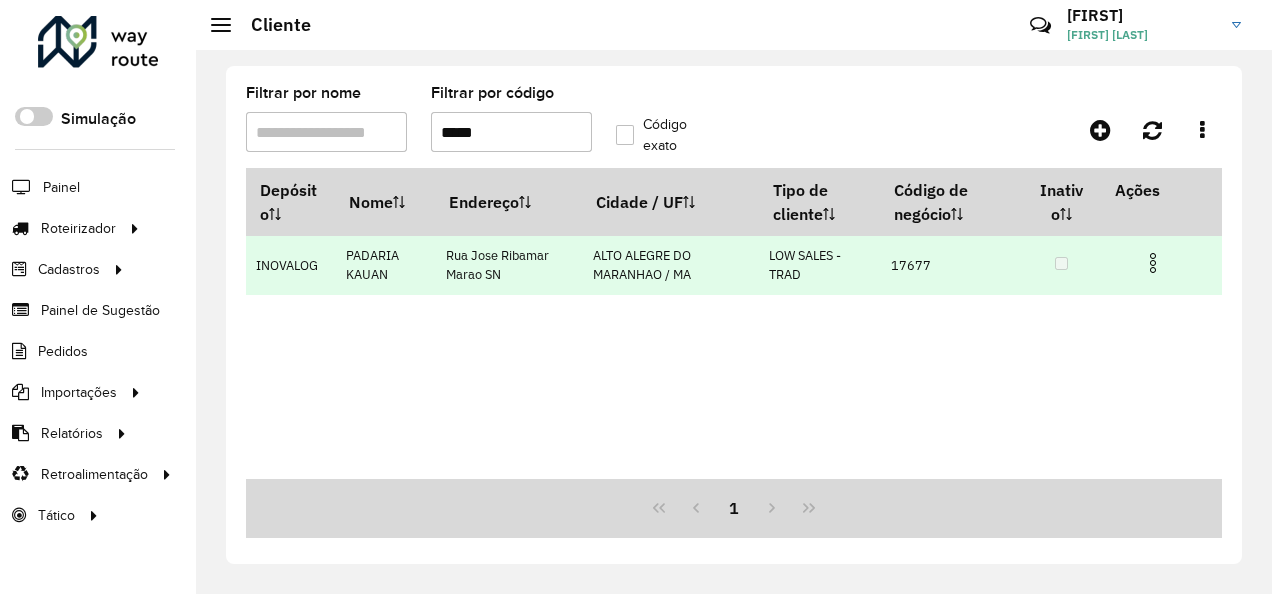 type on "*****" 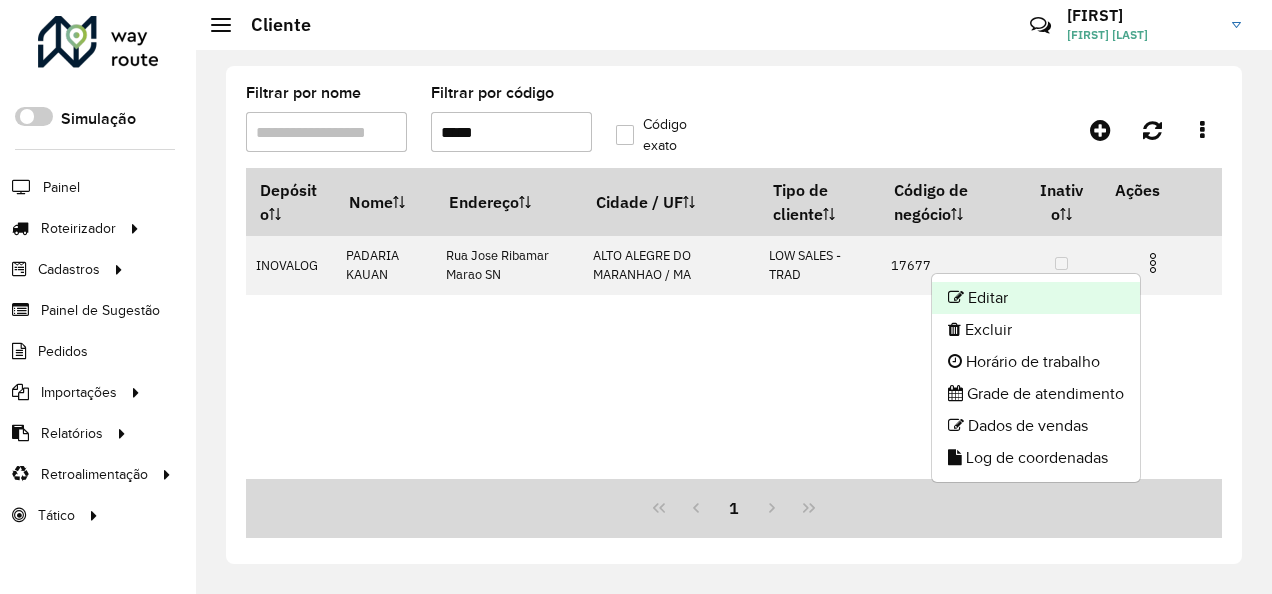 click on "Editar" 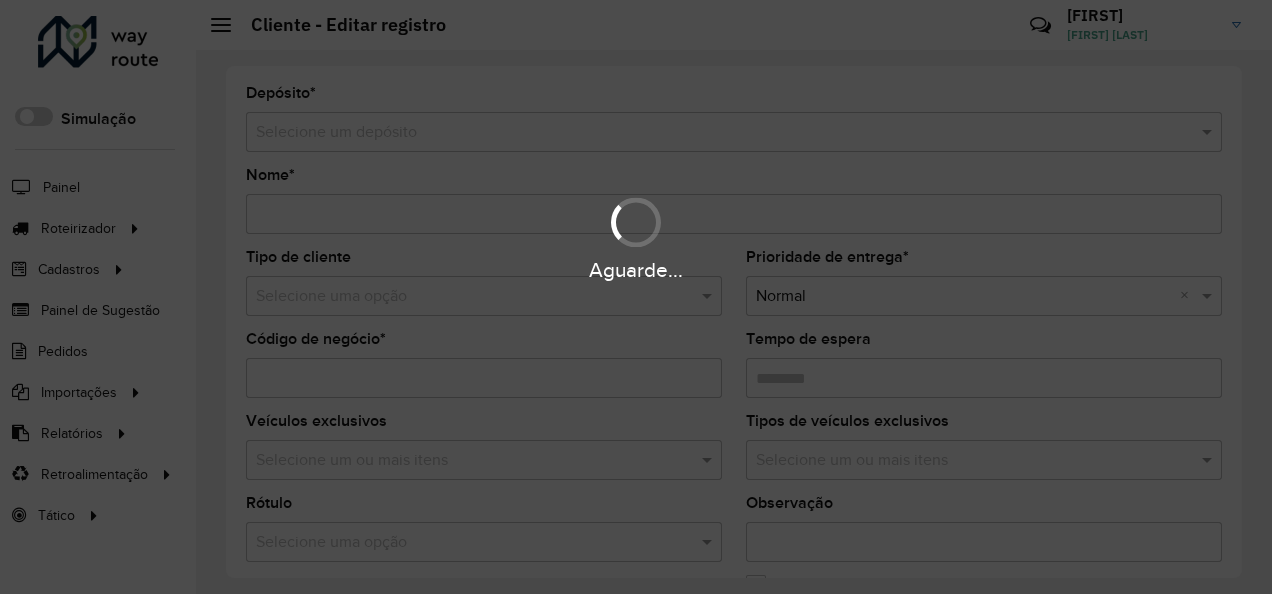 type on "**********" 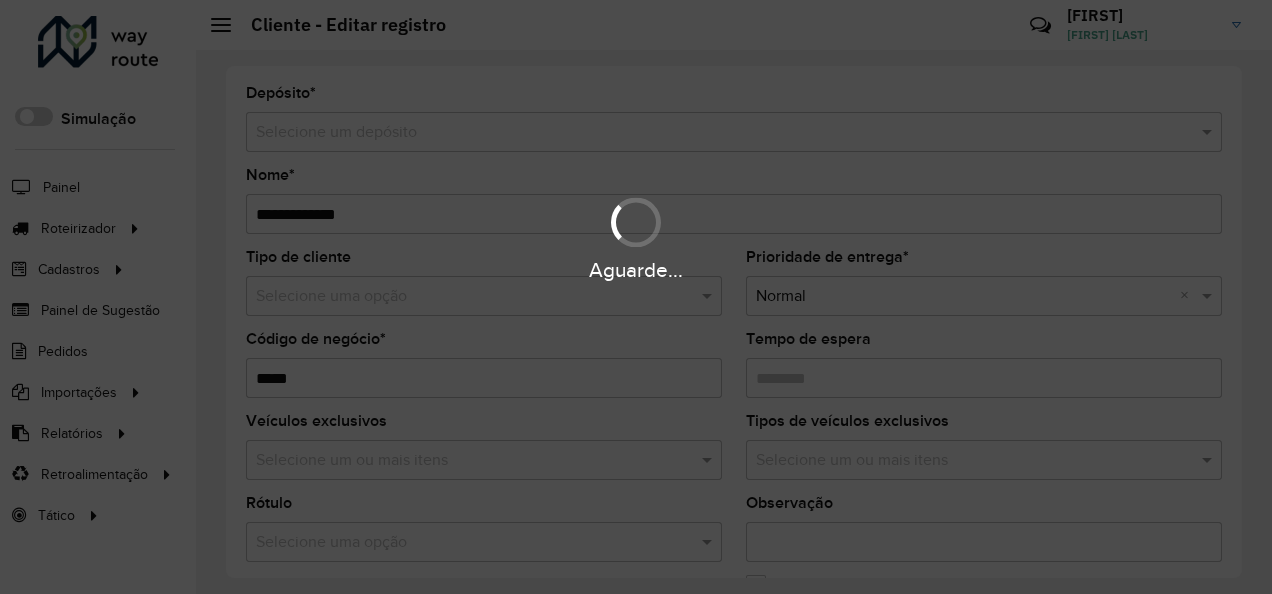 type on "********" 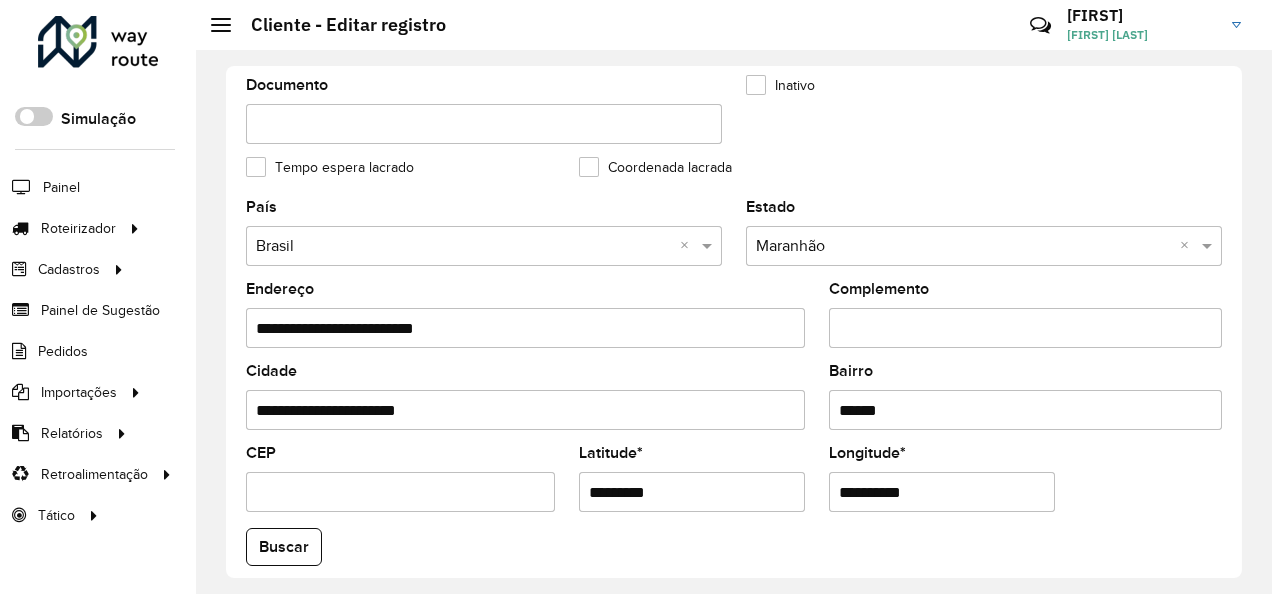 scroll, scrollTop: 800, scrollLeft: 0, axis: vertical 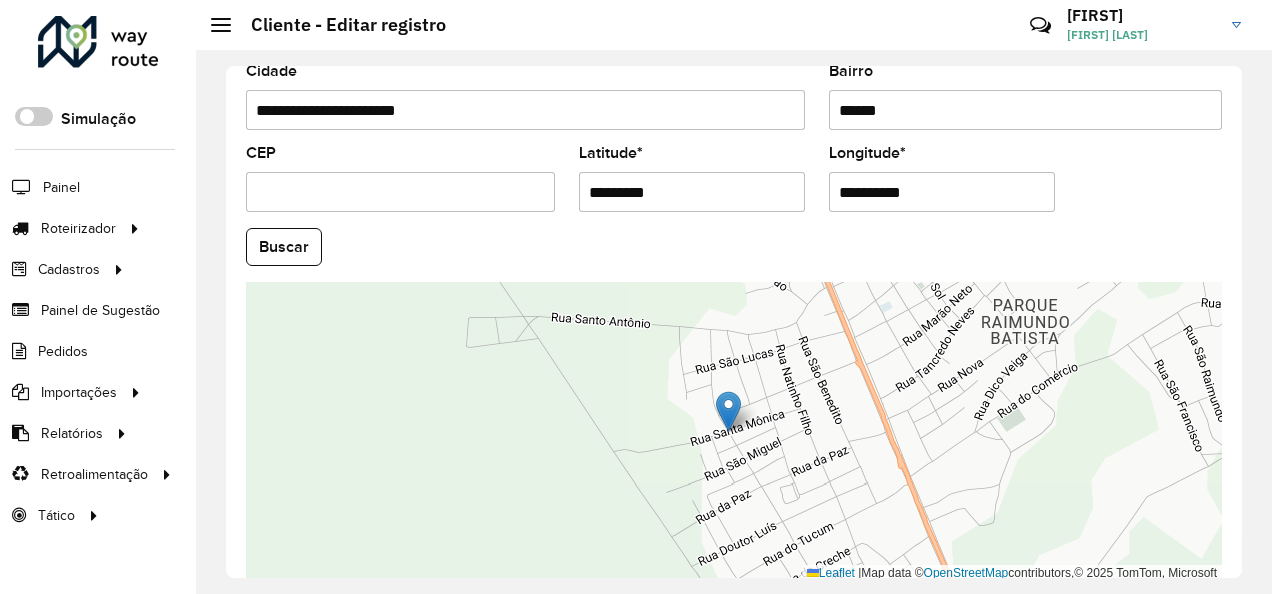 drag, startPoint x: 704, startPoint y: 190, endPoint x: 522, endPoint y: 228, distance: 185.92471 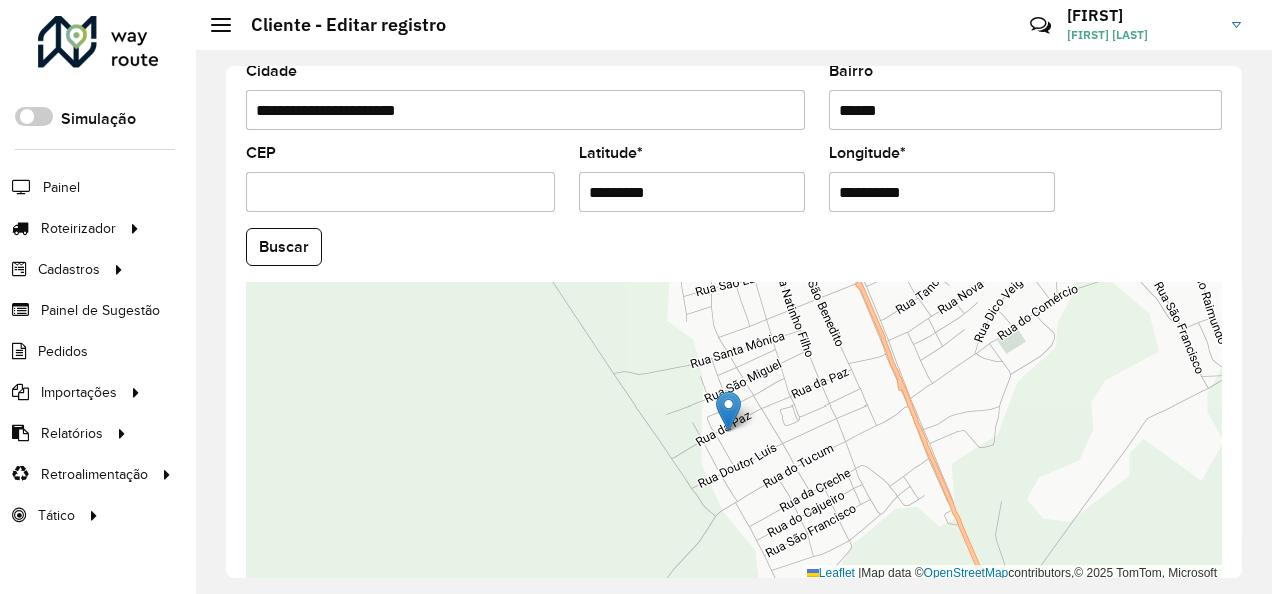 drag, startPoint x: 941, startPoint y: 186, endPoint x: 662, endPoint y: 266, distance: 290.243 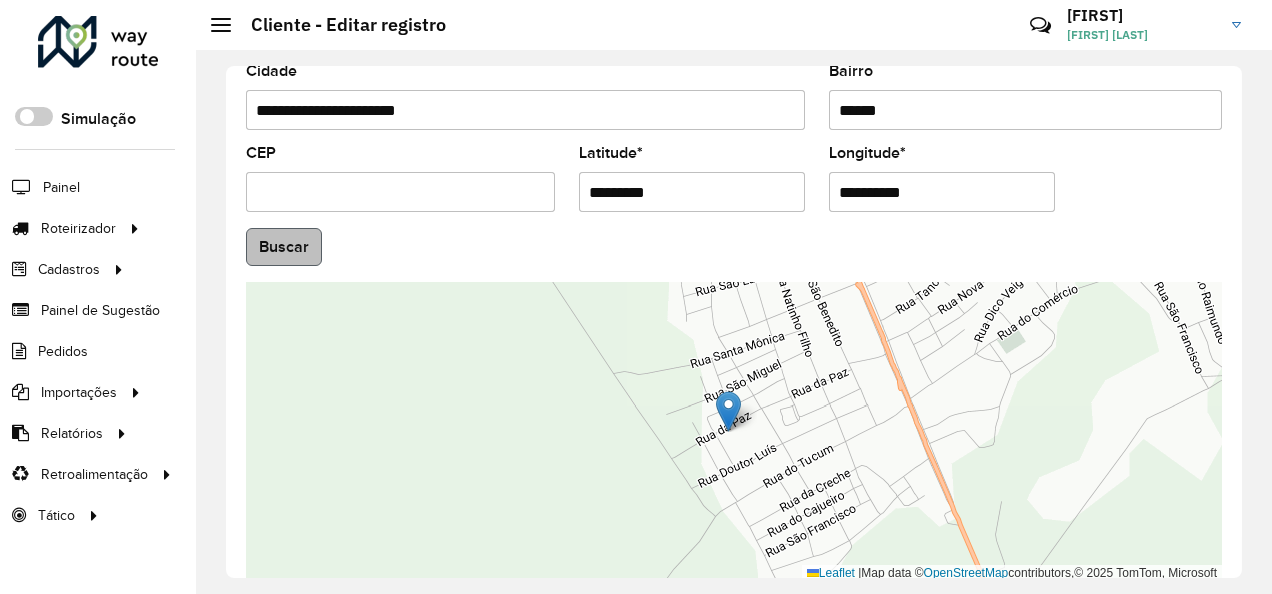 type on "**********" 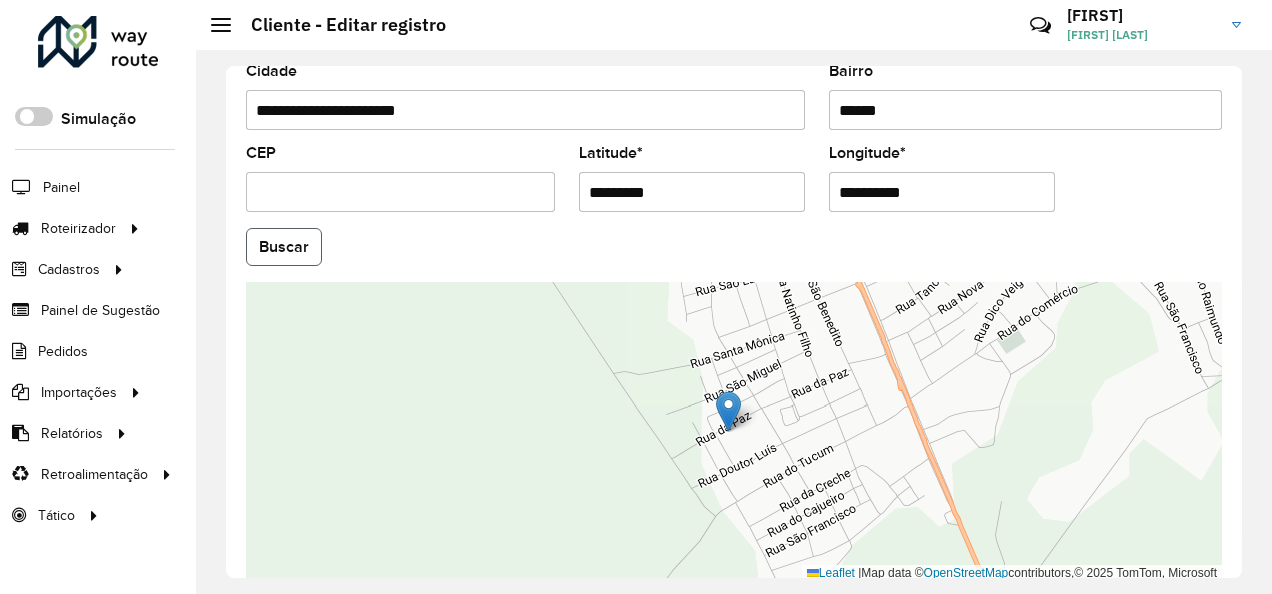 click on "Aguarde...  Pop-up bloqueado!  Seu navegador bloqueou automáticamente a abertura de uma nova janela.   Acesse as configurações e adicione o endereço do sistema a lista de permissão.   Fechar  Roteirizador AmbevTech Simulação Painel Roteirizador Entregas Vendas Cadastros Checkpoint Classificações de venda Cliente Consulta de setores Depósito Disponibilidade de veículos Fator tipo de produto Gabarito planner Grupo Rota Fator Tipo Produto Grupo de rotas exclusiva Grupo de setores Layout integração Modelo Parada Pedágio Perfil de Vendedor Ponto de apoio FAD Produto Restrição de Atendimento Planner Rodízio de placa Rota exclusiva FAD Rótulo Setor Setor Planner Tipo de cliente Tipo de veículo Tipo de veículo RN Transportadora Vendedor Veículo Painel de Sugestão Pedidos Importações Classificação e volume de venda Clientes Fator tipo produto Gabarito planner Grade de atendimento Janela de atendimento Localização Pedidos Restrição de Atendimento Planner Tempo de espera Vendedor Veículos" at bounding box center [636, 297] 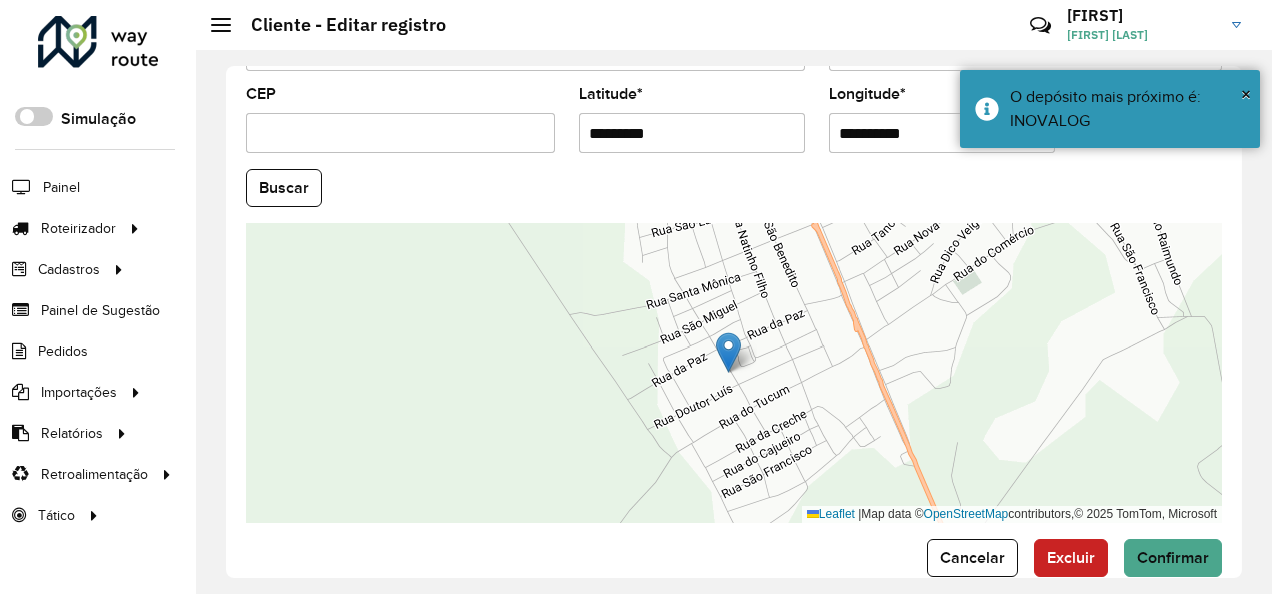 scroll, scrollTop: 889, scrollLeft: 0, axis: vertical 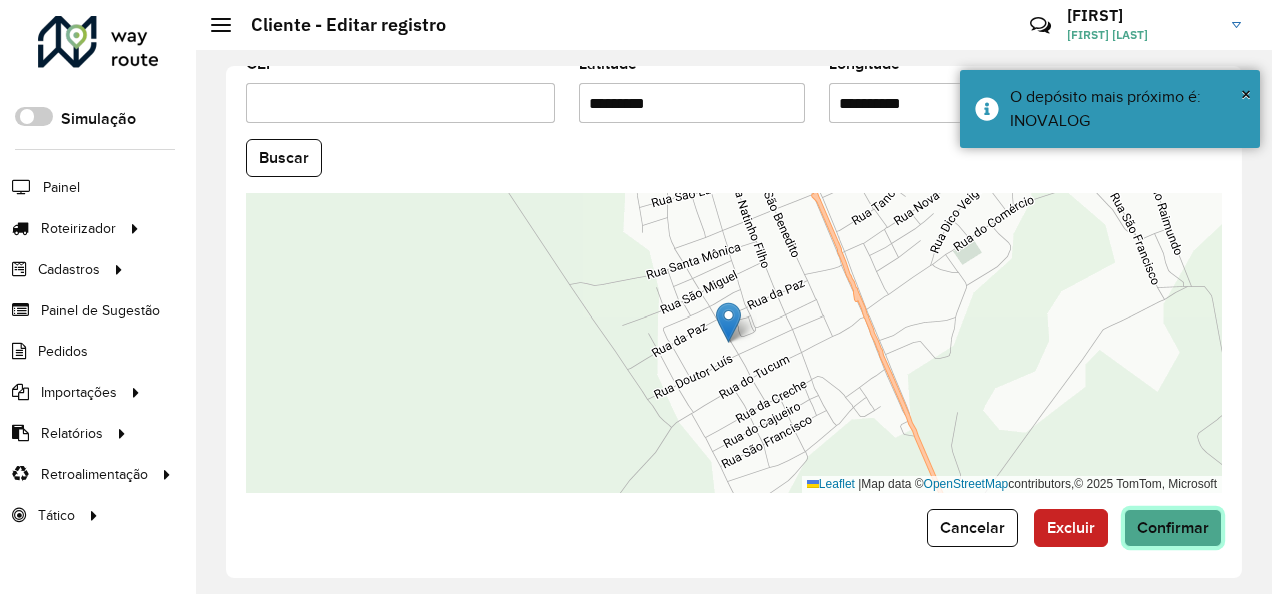 click on "Confirmar" 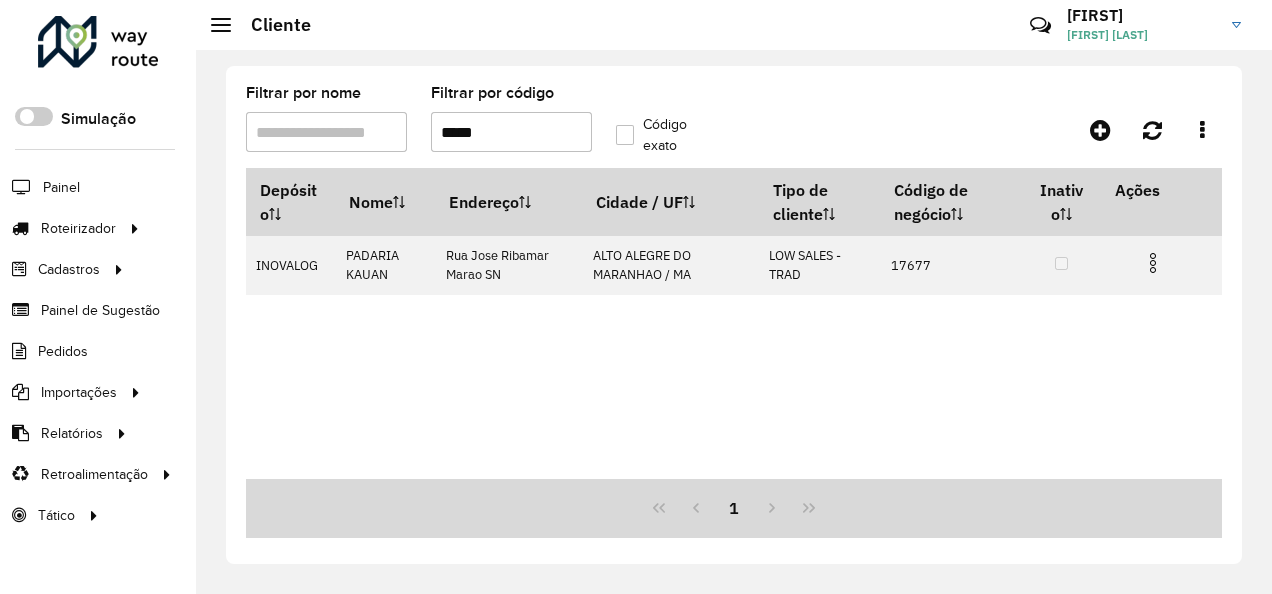 drag, startPoint x: 500, startPoint y: 135, endPoint x: 456, endPoint y: 146, distance: 45.35416 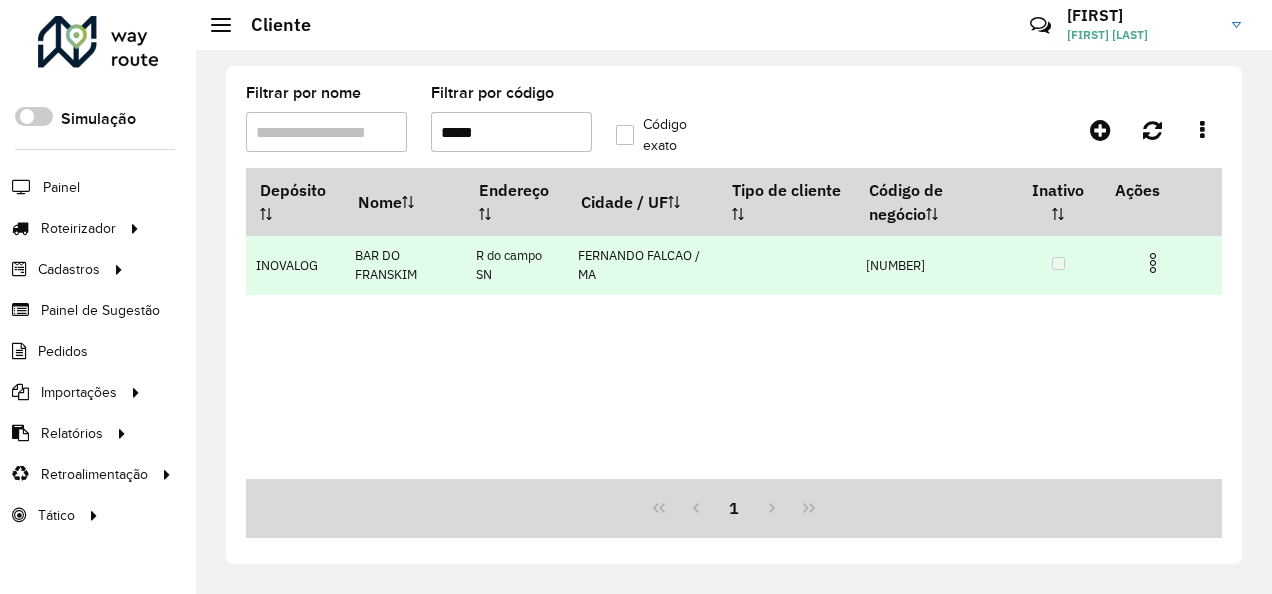 type on "*****" 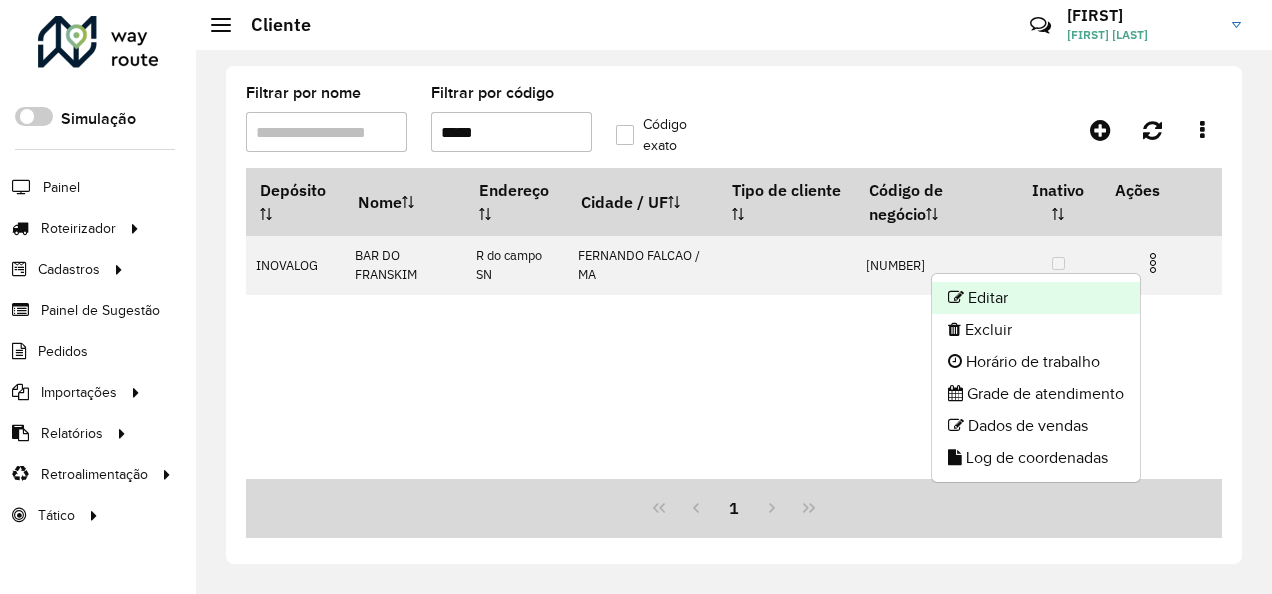 click on "Editar" 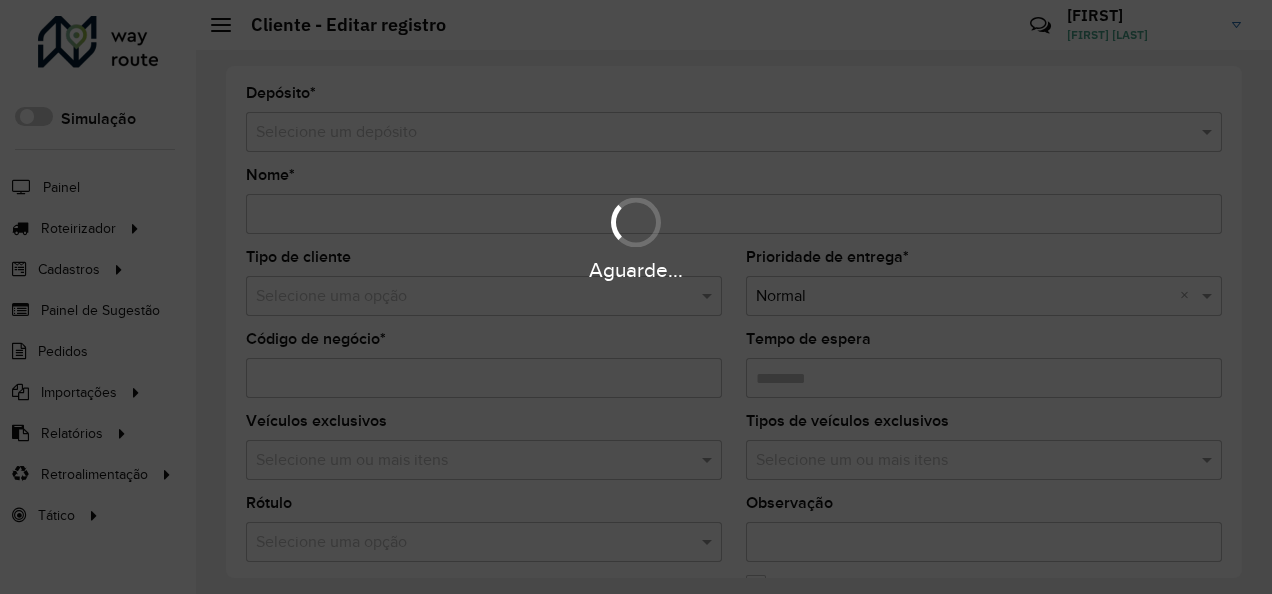 type on "**********" 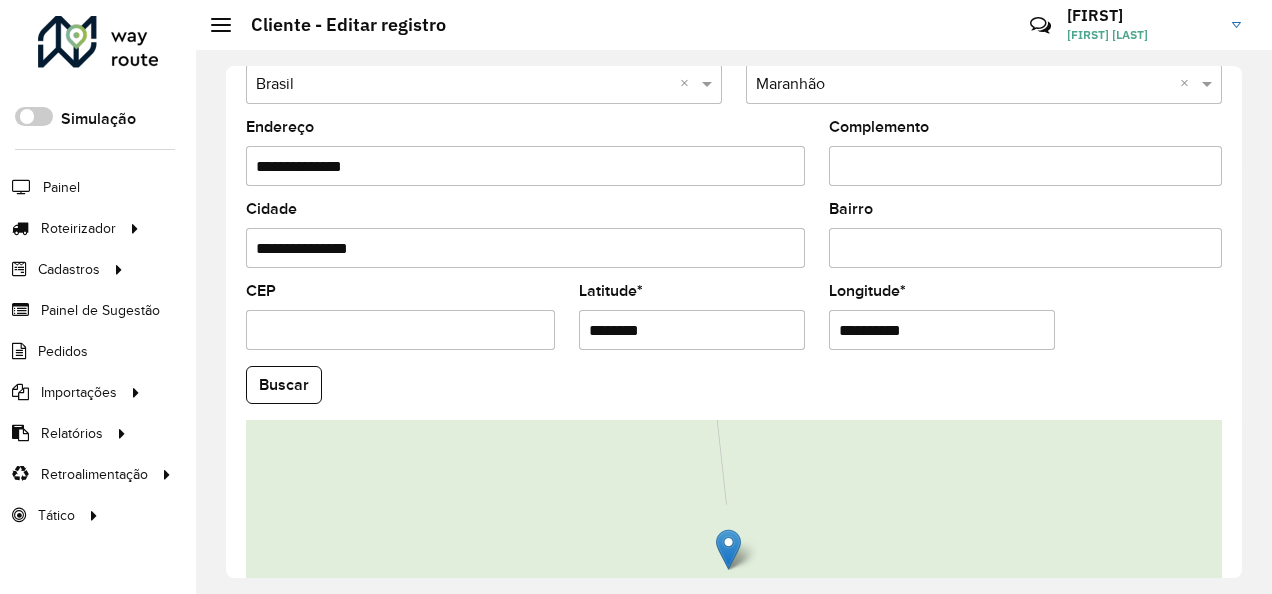 scroll, scrollTop: 800, scrollLeft: 0, axis: vertical 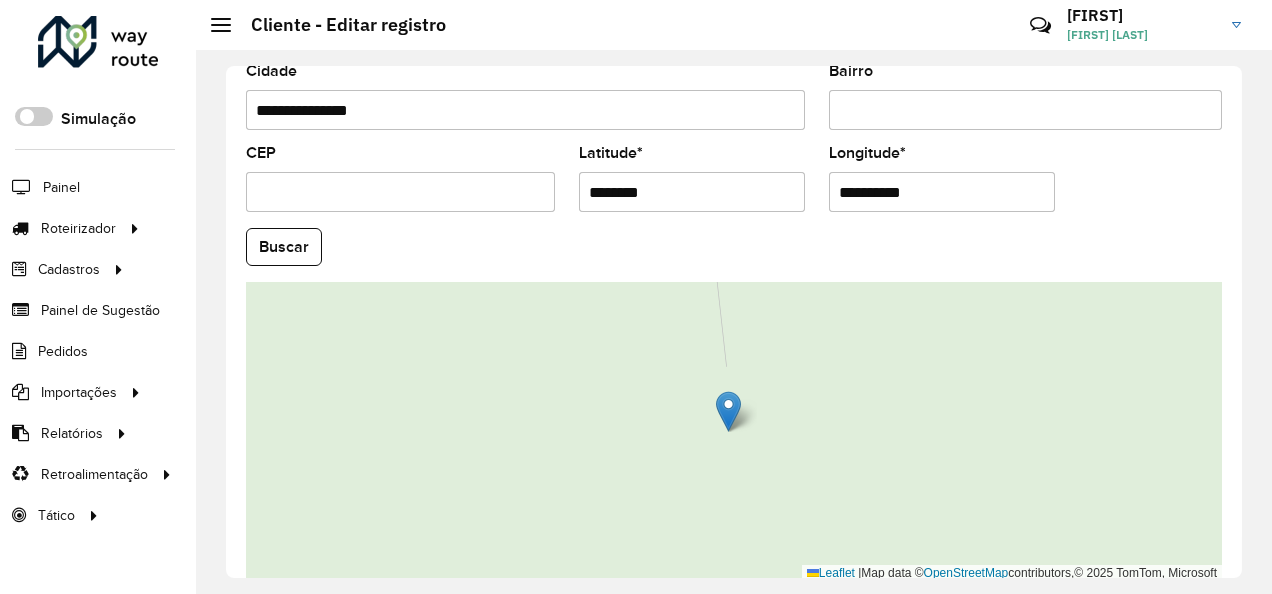 drag, startPoint x: 696, startPoint y: 189, endPoint x: 530, endPoint y: 231, distance: 171.23083 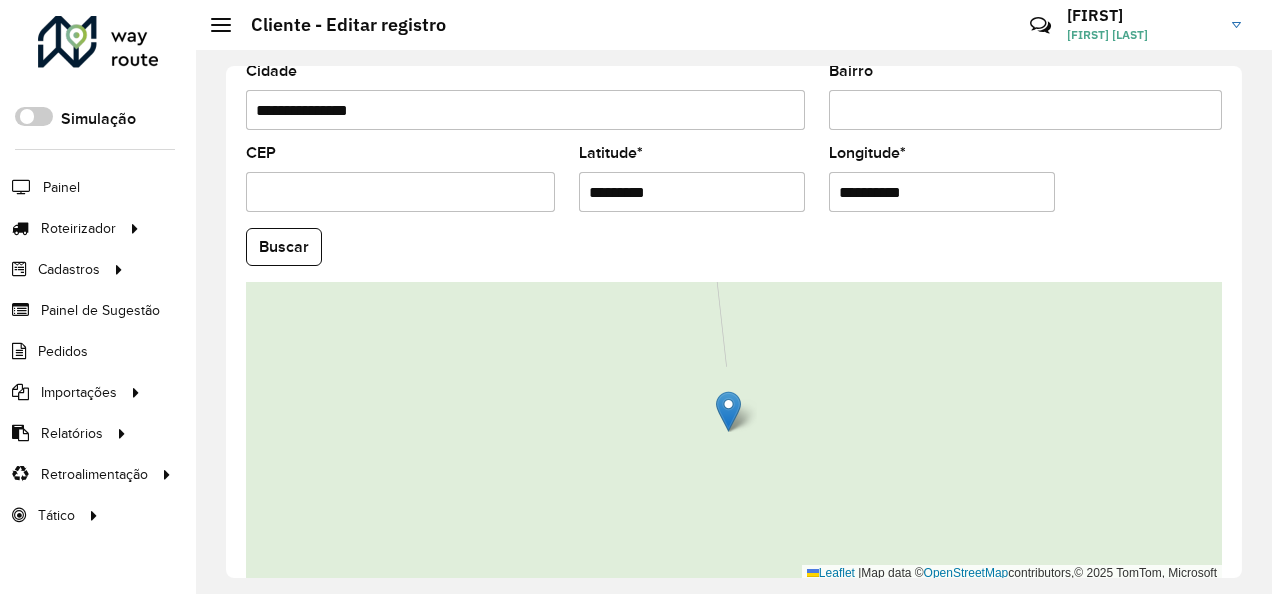 type on "*********" 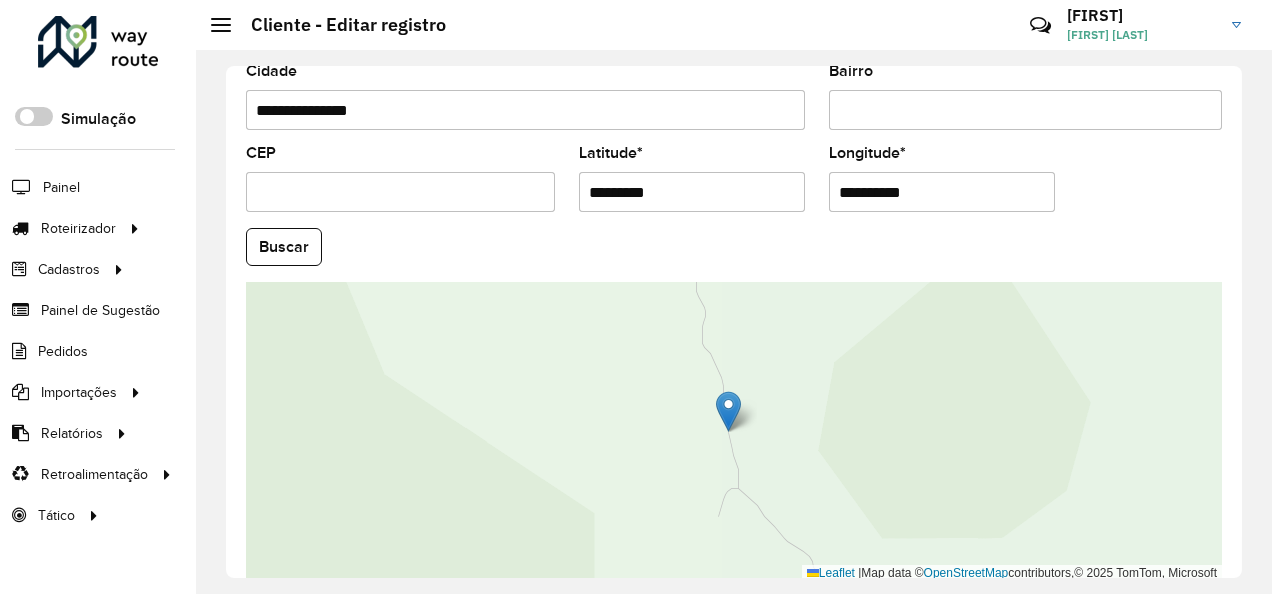 drag, startPoint x: 962, startPoint y: 193, endPoint x: 747, endPoint y: 221, distance: 216.81558 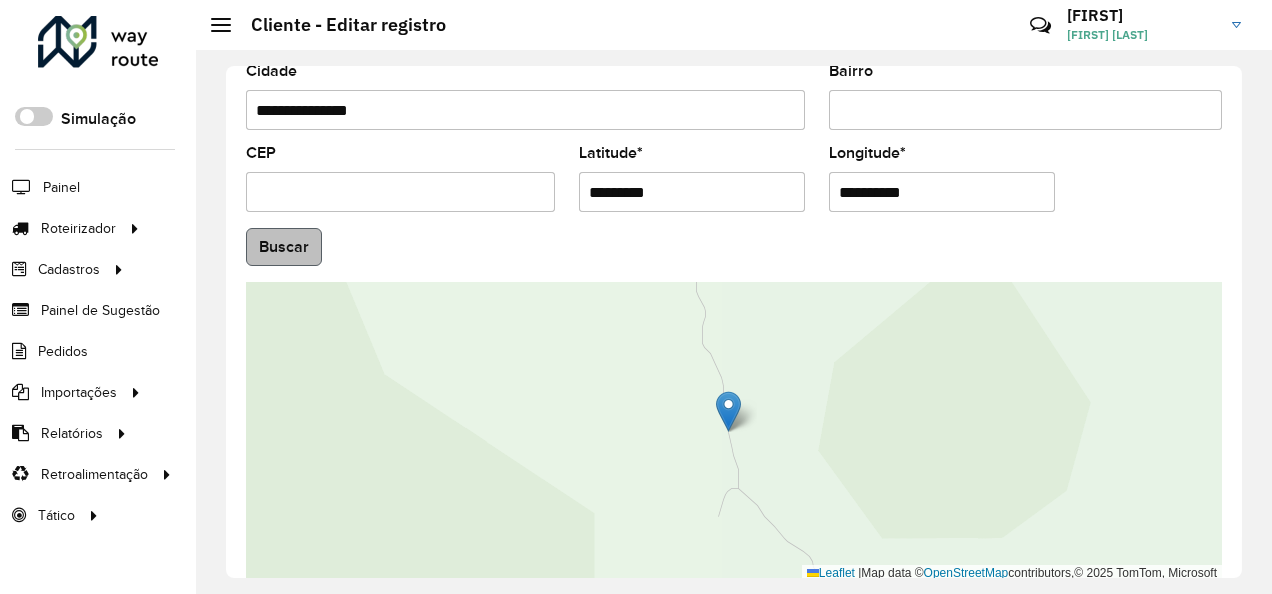 type on "**********" 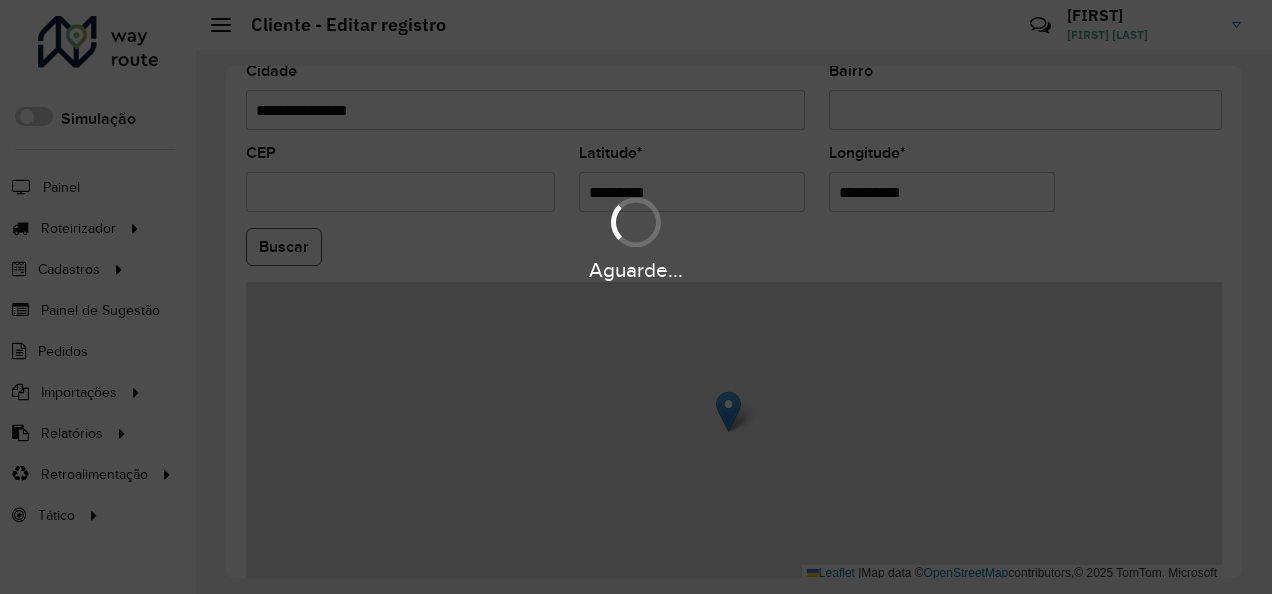 click on "Aguarde...  Pop-up bloqueado!  Seu navegador bloqueou automáticamente a abertura de uma nova janela.   Acesse as configurações e adicione o endereço do sistema a lista de permissão.   Fechar  Roteirizador AmbevTech Simulação Painel Roteirizador Entregas Vendas Cadastros Checkpoint Classificações de venda Cliente Consulta de setores Depósito Disponibilidade de veículos Fator tipo de produto Gabarito planner Grupo Rota Fator Tipo Produto Grupo de rotas exclusiva Grupo de setores Layout integração Modelo Parada Pedágio Perfil de Vendedor Ponto de apoio FAD Produto Restrição de Atendimento Planner Rodízio de placa Rota exclusiva FAD Rótulo Setor Setor Planner Tipo de cliente Tipo de veículo Tipo de veículo RN Transportadora Vendedor Veículo Painel de Sugestão Pedidos Importações Classificação e volume de venda Clientes Fator tipo produto Gabarito planner Grade de atendimento Janela de atendimento Localização Pedidos Restrição de Atendimento Planner Tempo de espera Vendedor Veículos" at bounding box center [636, 297] 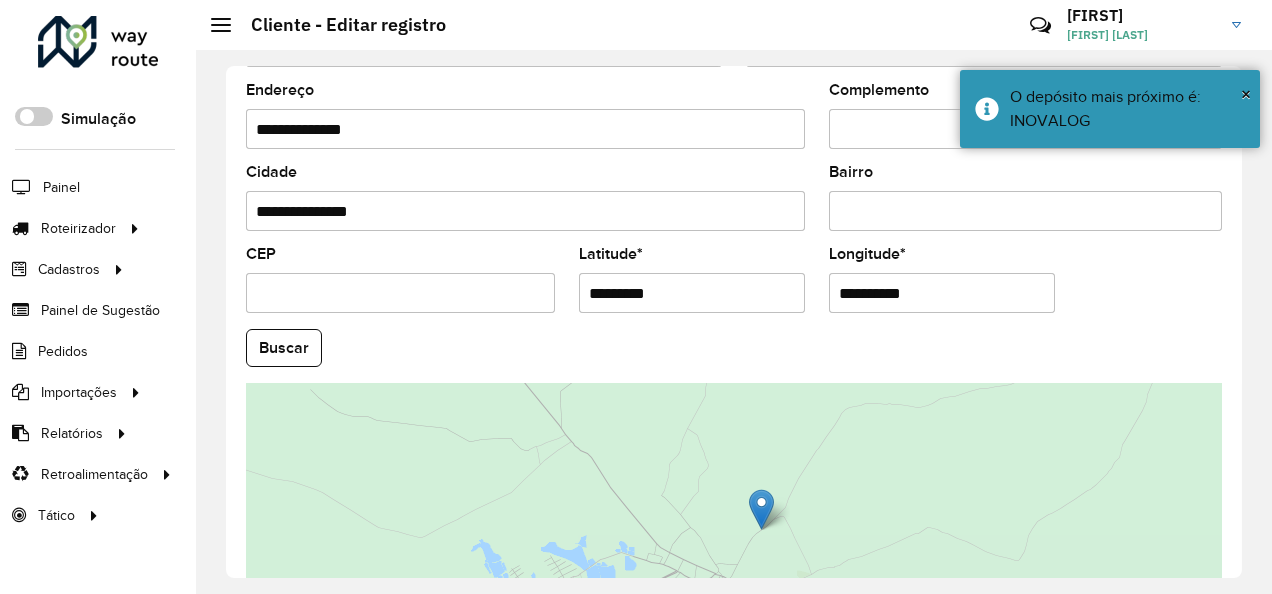 scroll, scrollTop: 700, scrollLeft: 0, axis: vertical 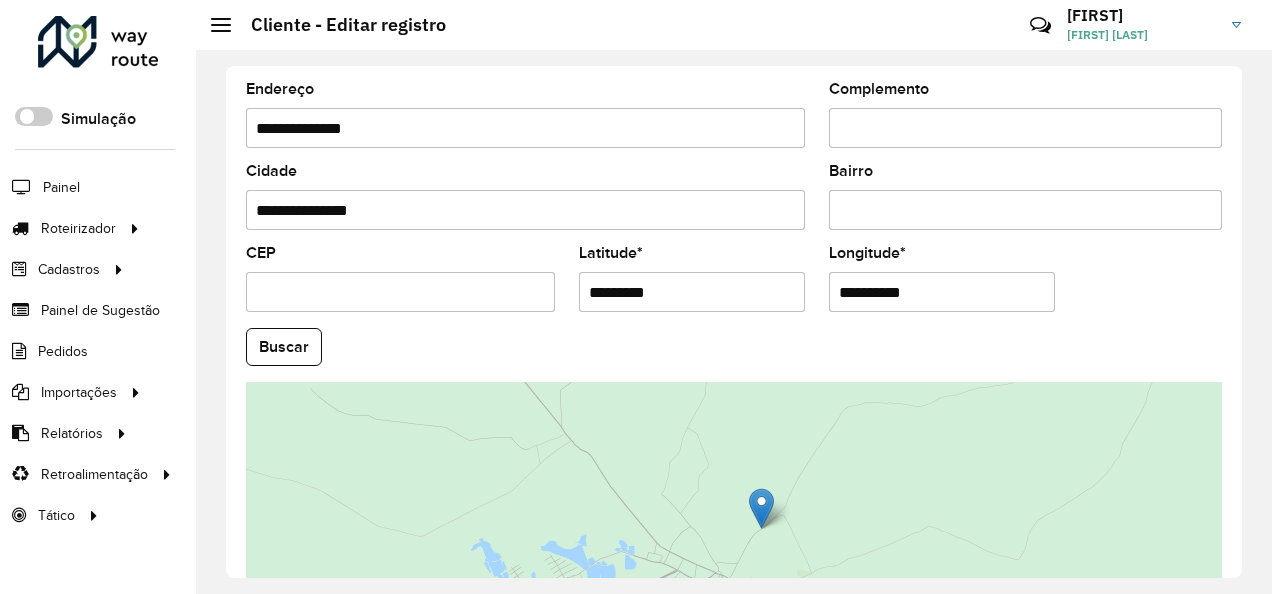 drag, startPoint x: 438, startPoint y: 209, endPoint x: 212, endPoint y: 272, distance: 234.61671 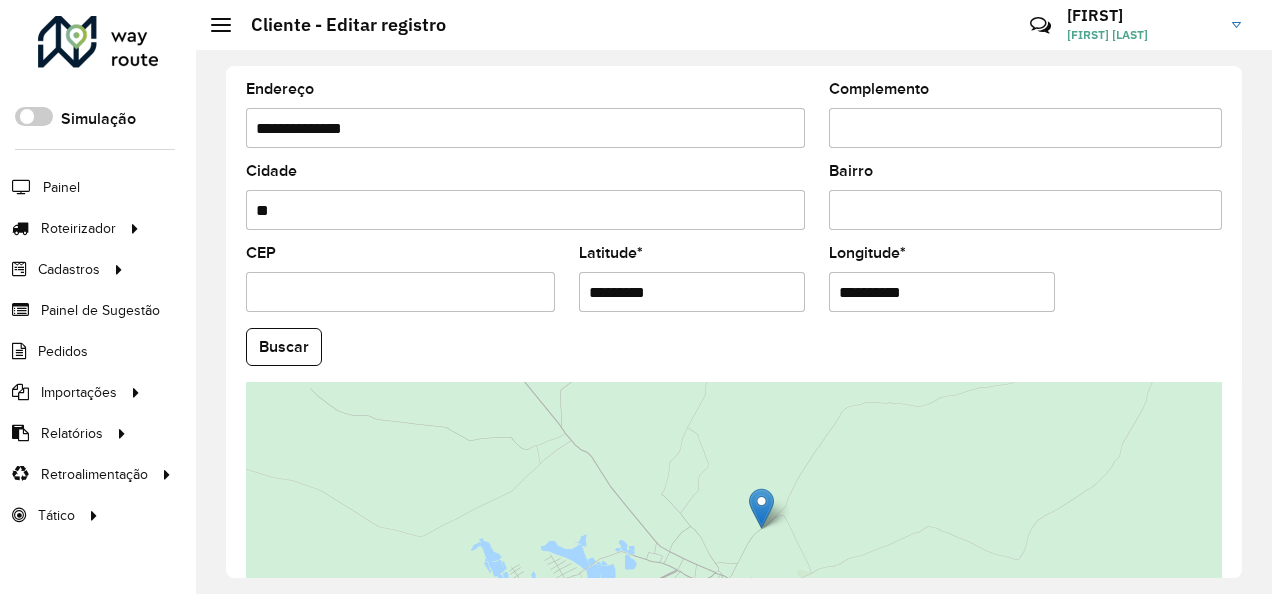 type on "*********" 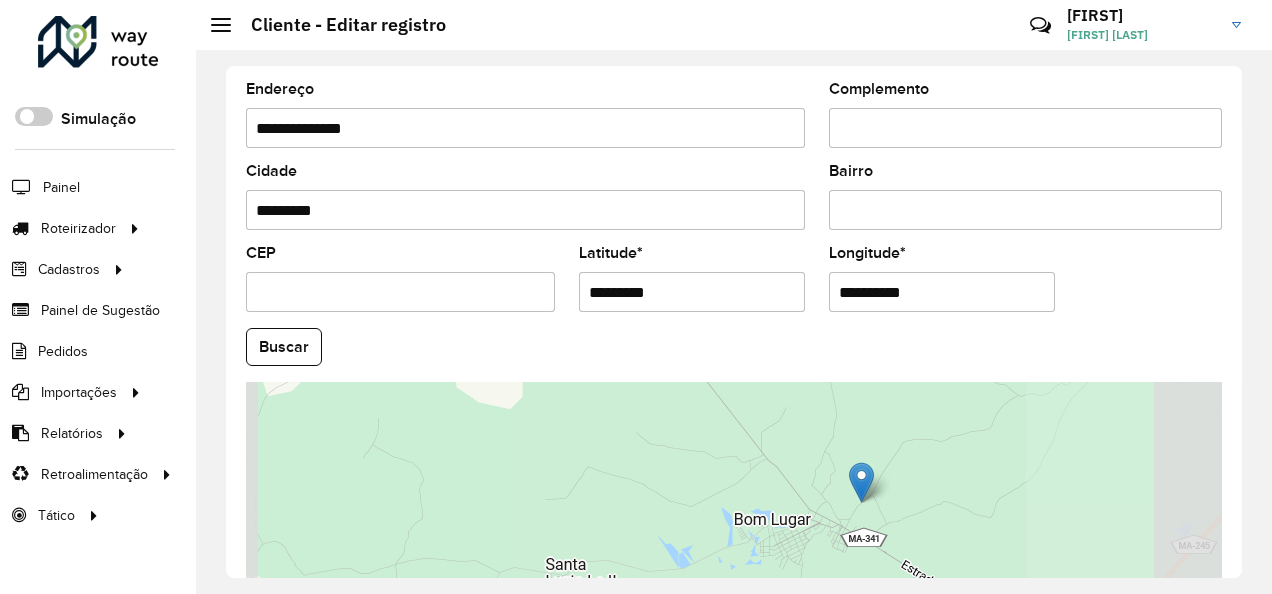 scroll, scrollTop: 800, scrollLeft: 0, axis: vertical 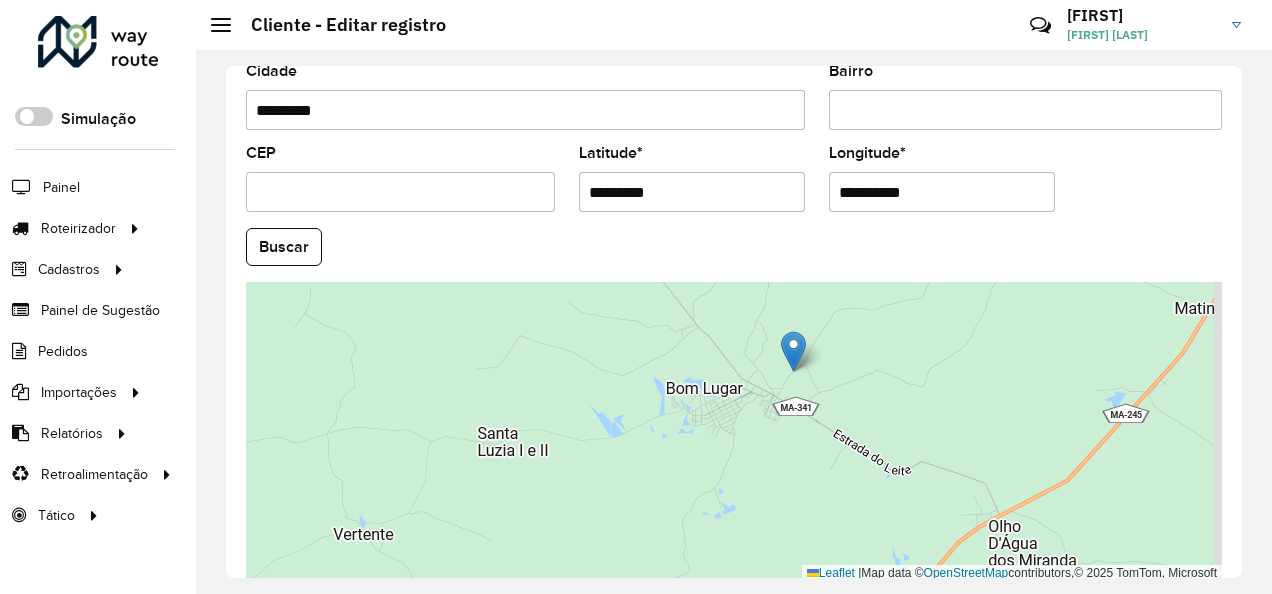 drag, startPoint x: 896, startPoint y: 462, endPoint x: 781, endPoint y: 460, distance: 115.01739 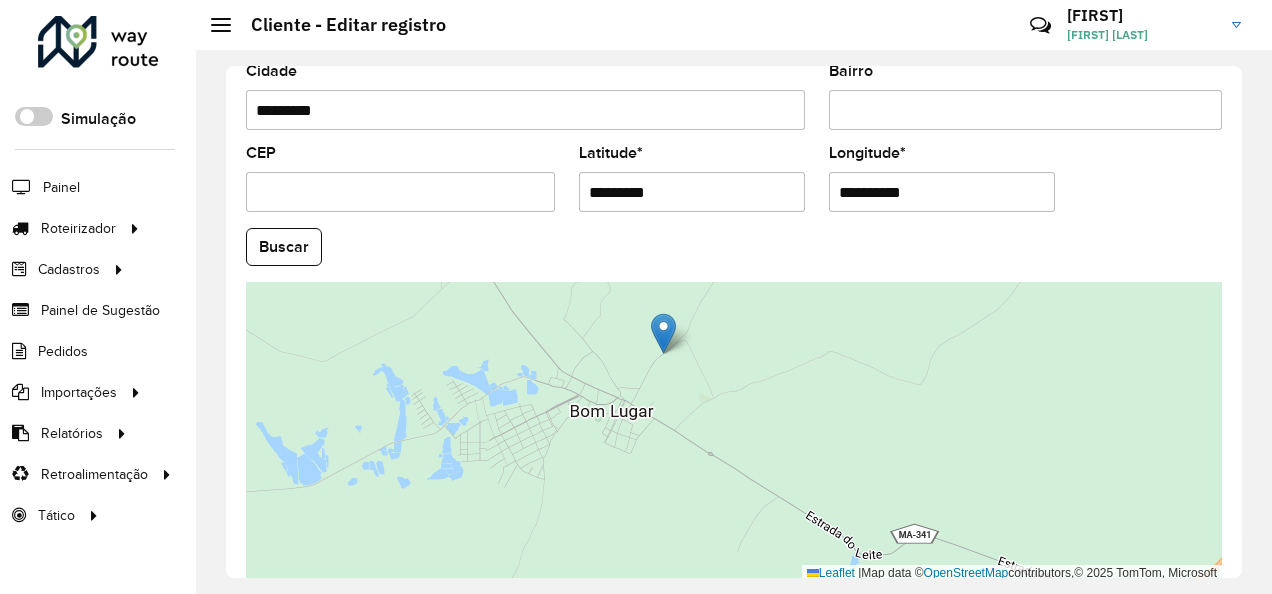 click on "CEP" at bounding box center [400, 192] 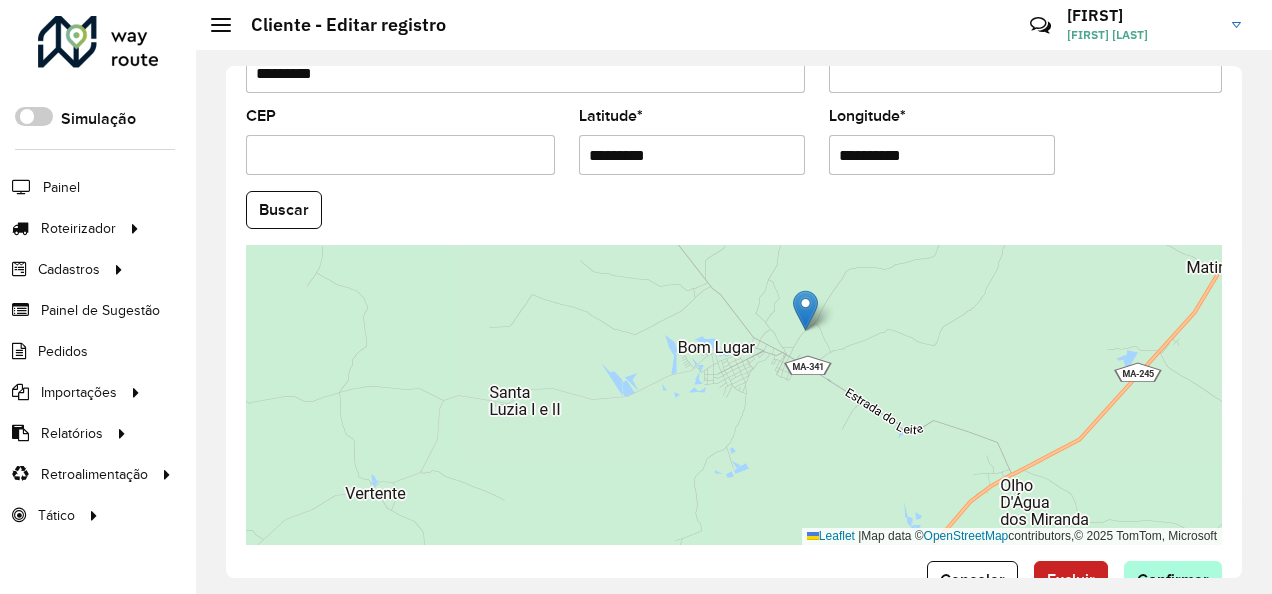 scroll, scrollTop: 889, scrollLeft: 0, axis: vertical 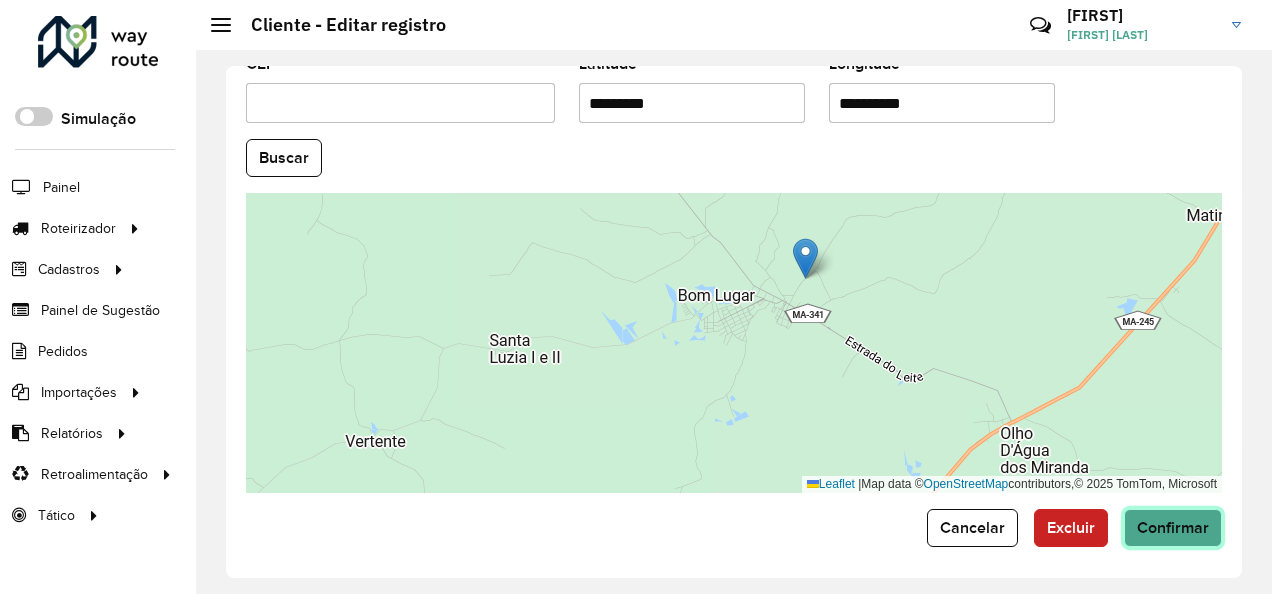click on "Confirmar" 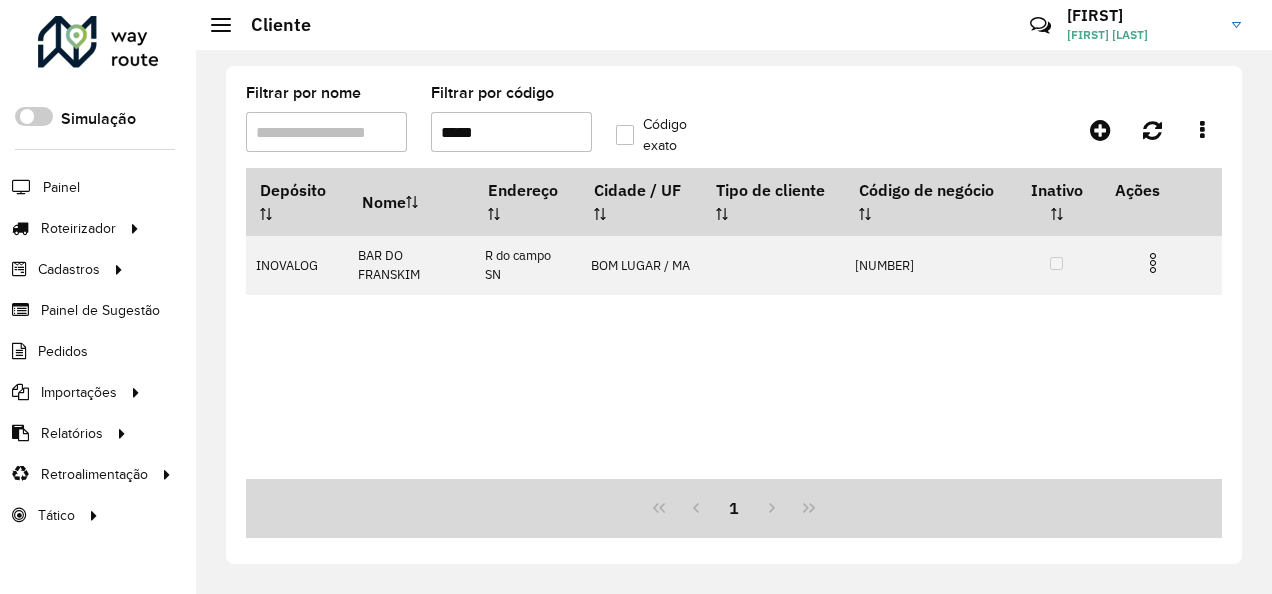 drag, startPoint x: 492, startPoint y: 149, endPoint x: 422, endPoint y: 152, distance: 70.064255 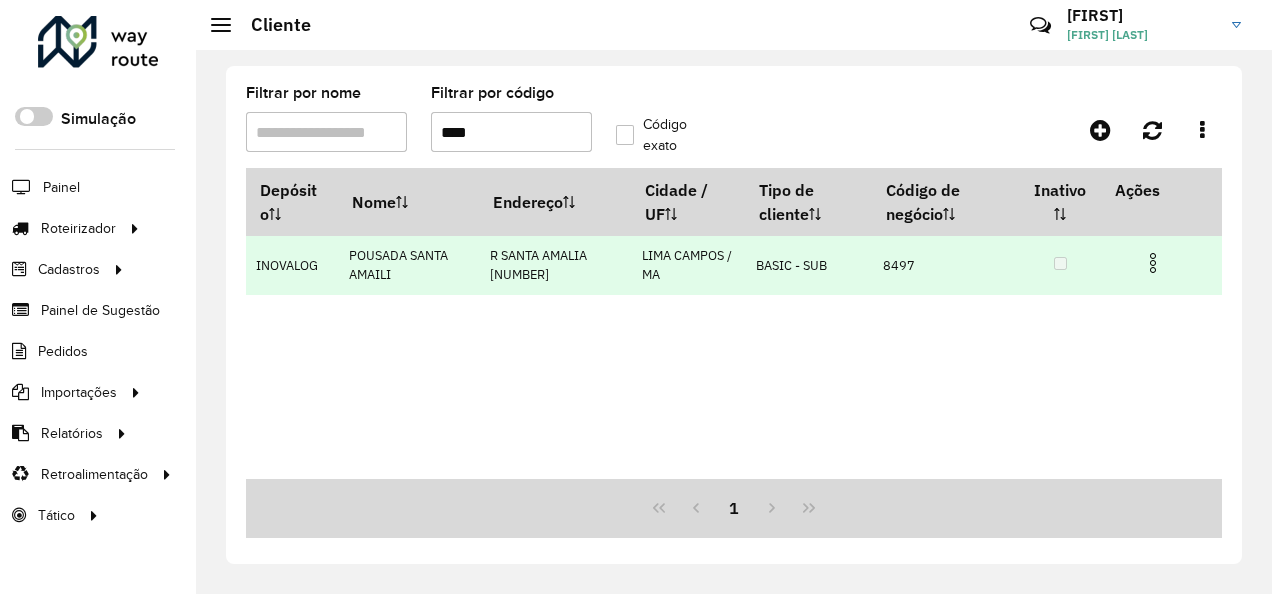 type on "****" 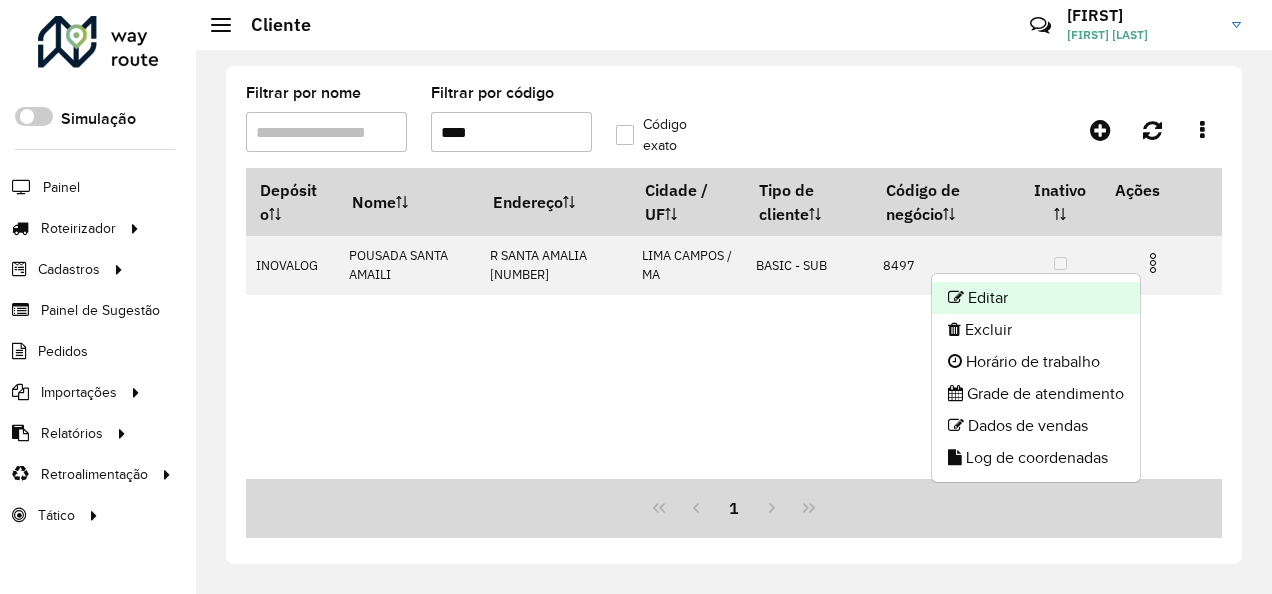 click on "Editar" 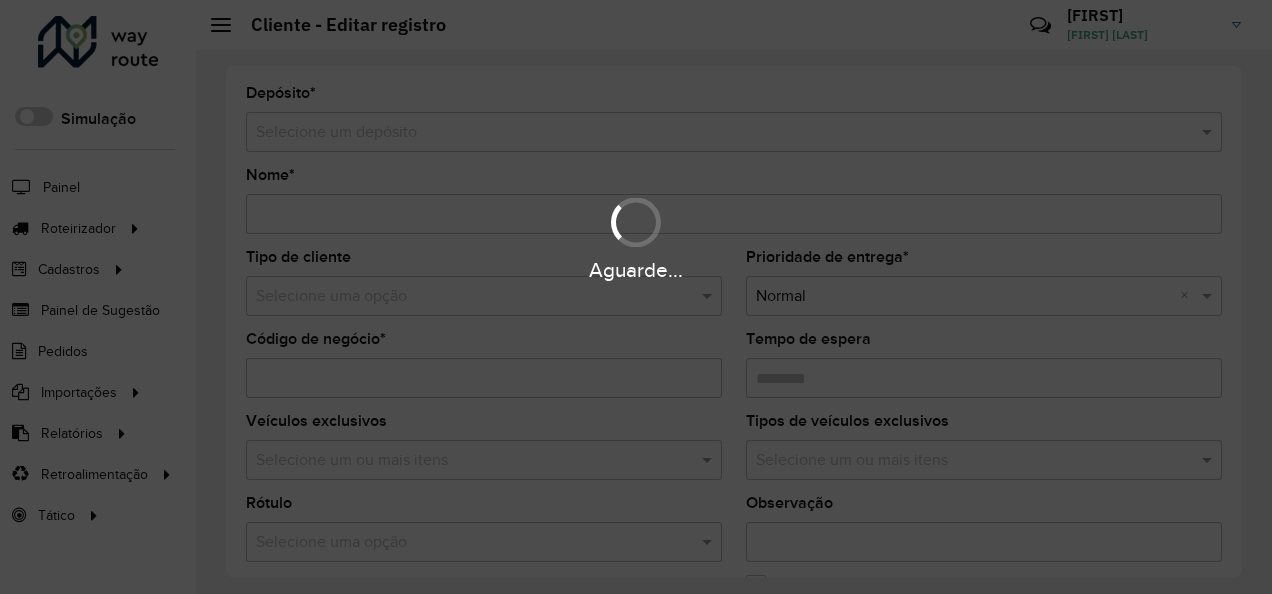 type on "**********" 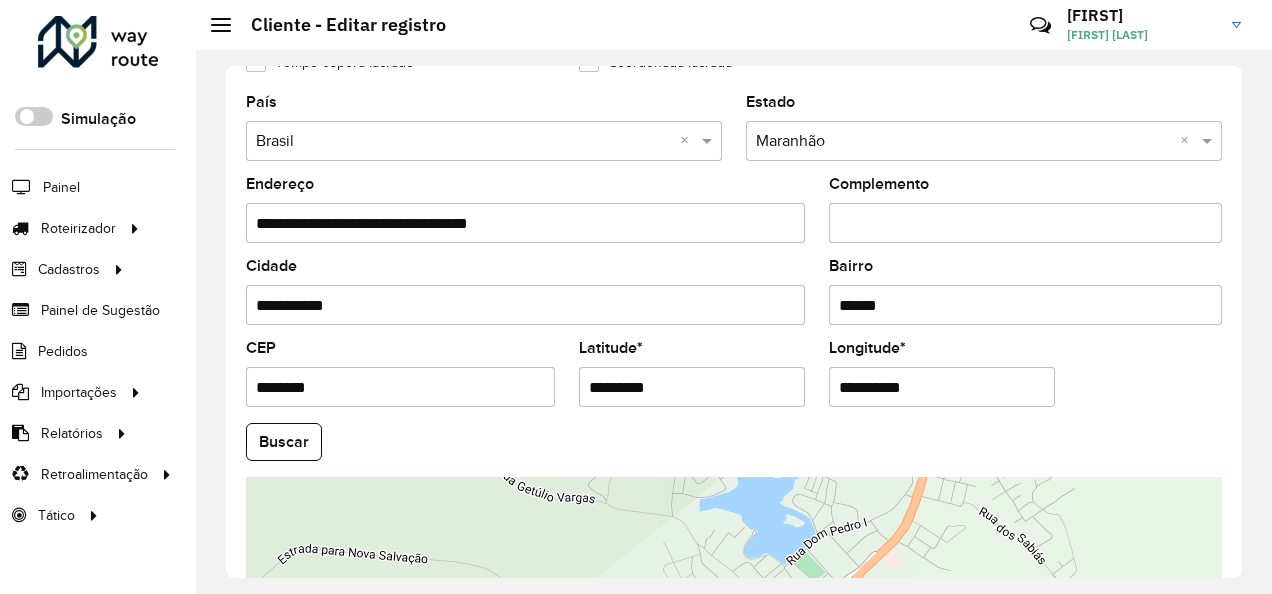 scroll, scrollTop: 700, scrollLeft: 0, axis: vertical 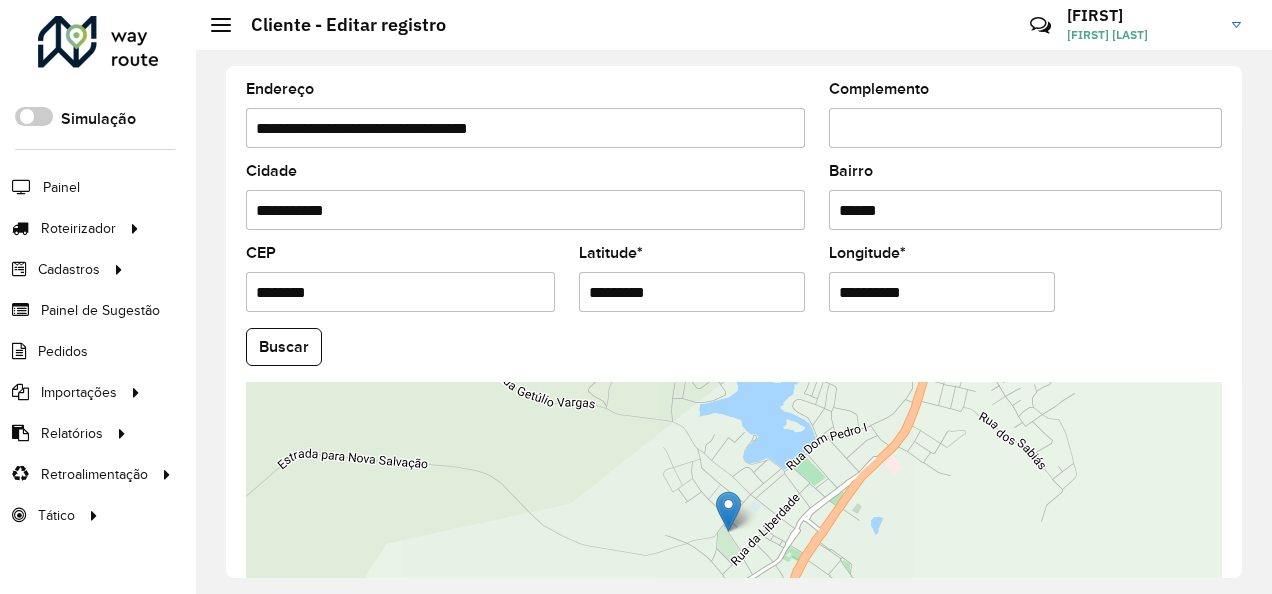 drag, startPoint x: 721, startPoint y: 292, endPoint x: 524, endPoint y: 340, distance: 202.76341 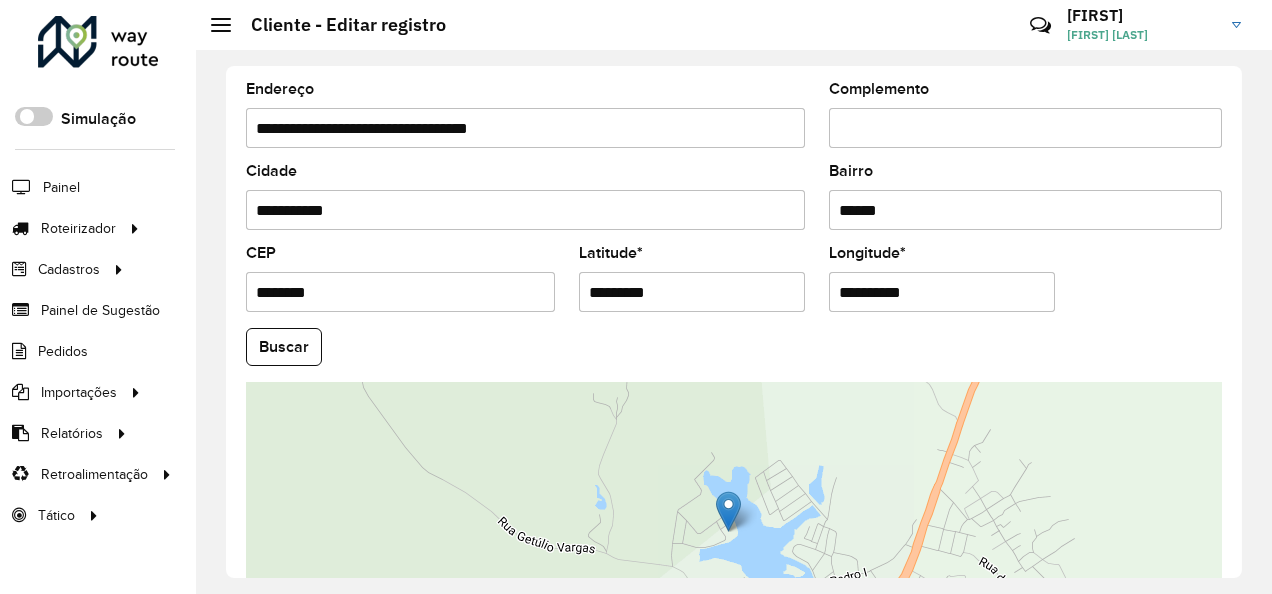 drag, startPoint x: 946, startPoint y: 280, endPoint x: 670, endPoint y: 317, distance: 278.46902 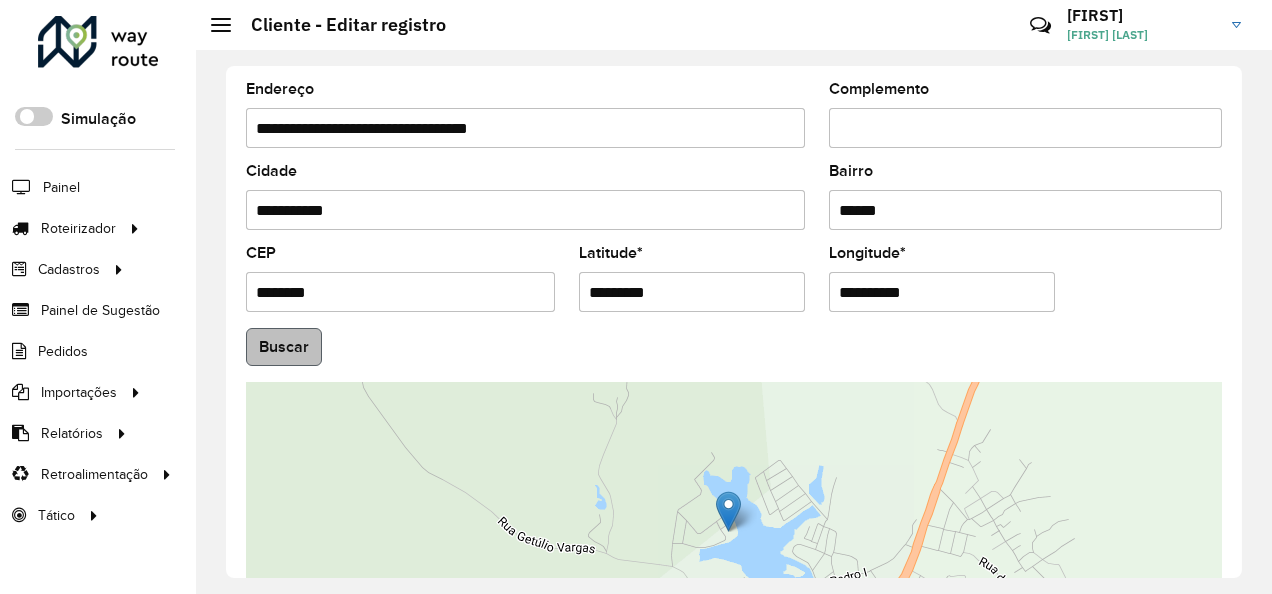 type on "**********" 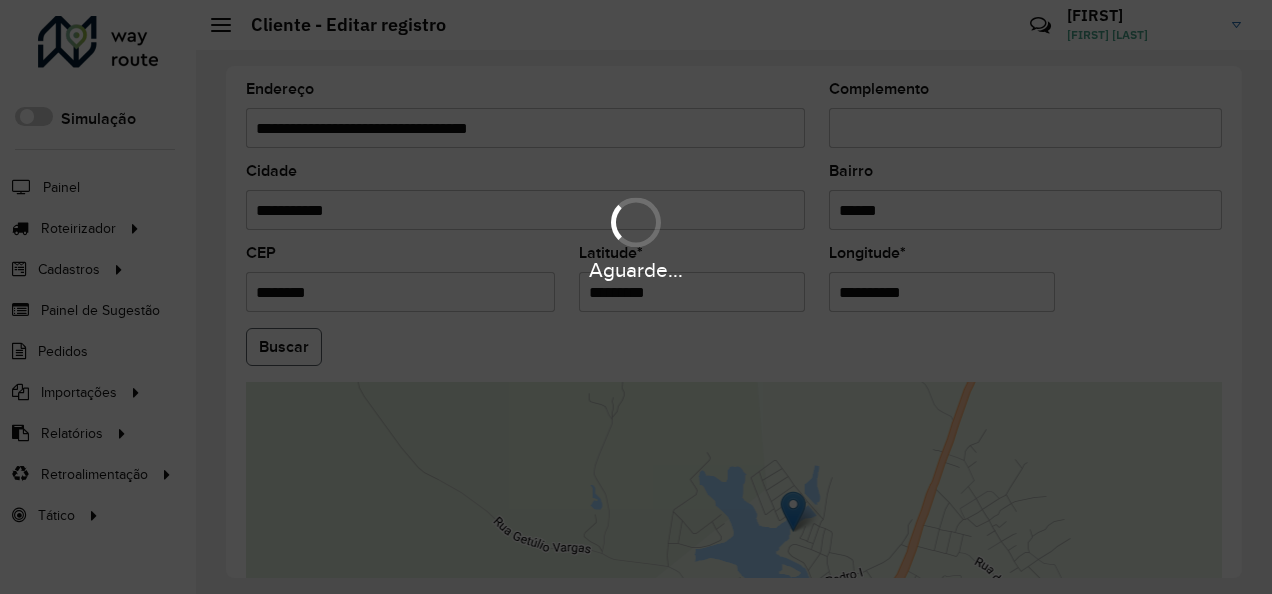 click on "Aguarde...  Pop-up bloqueado!  Seu navegador bloqueou automáticamente a abertura de uma nova janela.   Acesse as configurações e adicione o endereço do sistema a lista de permissão.   Fechar  Roteirizador AmbevTech Simulação Painel Roteirizador Entregas Vendas Cadastros Checkpoint Classificações de venda Cliente Consulta de setores Depósito Disponibilidade de veículos Fator tipo de produto Gabarito planner Grupo Rota Fator Tipo Produto Grupo de rotas exclusiva Grupo de setores Layout integração Modelo Parada Pedágio Perfil de Vendedor Ponto de apoio FAD Produto Restrição de Atendimento Planner Rodízio de placa Rota exclusiva FAD Rótulo Setor Setor Planner Tipo de cliente Tipo de veículo Tipo de veículo RN Transportadora Vendedor Veículo Painel de Sugestão Pedidos Importações Classificação e volume de venda Clientes Fator tipo produto Gabarito planner Grade de atendimento Janela de atendimento Localização Pedidos Restrição de Atendimento Planner Tempo de espera Vendedor Veículos" at bounding box center (636, 297) 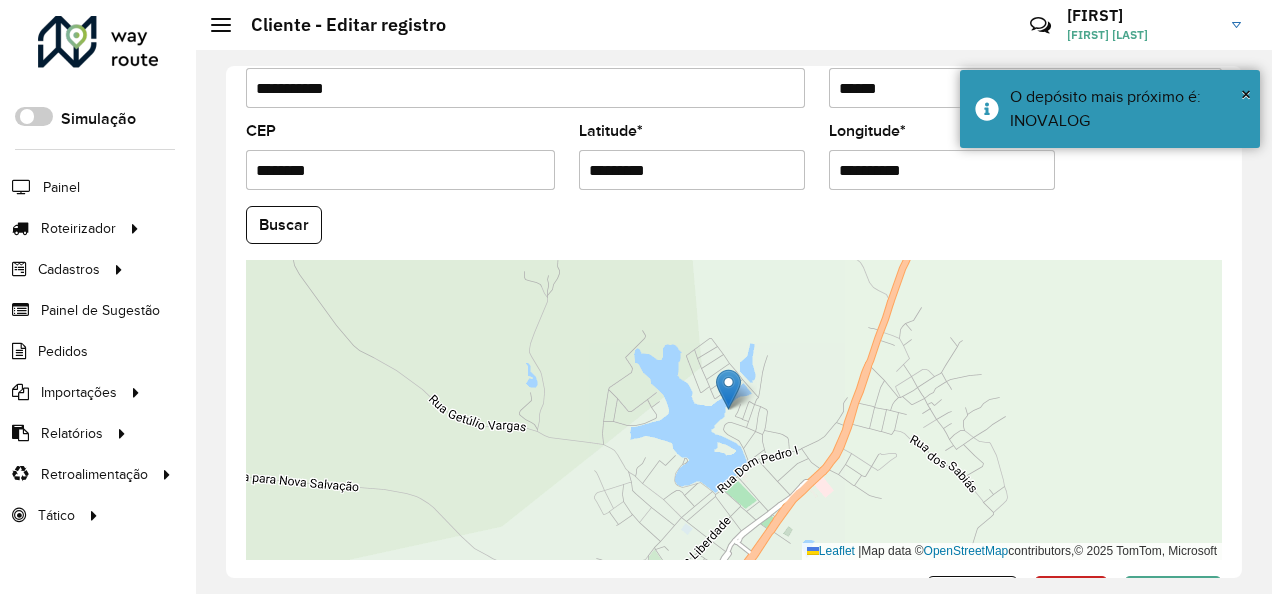 scroll, scrollTop: 889, scrollLeft: 0, axis: vertical 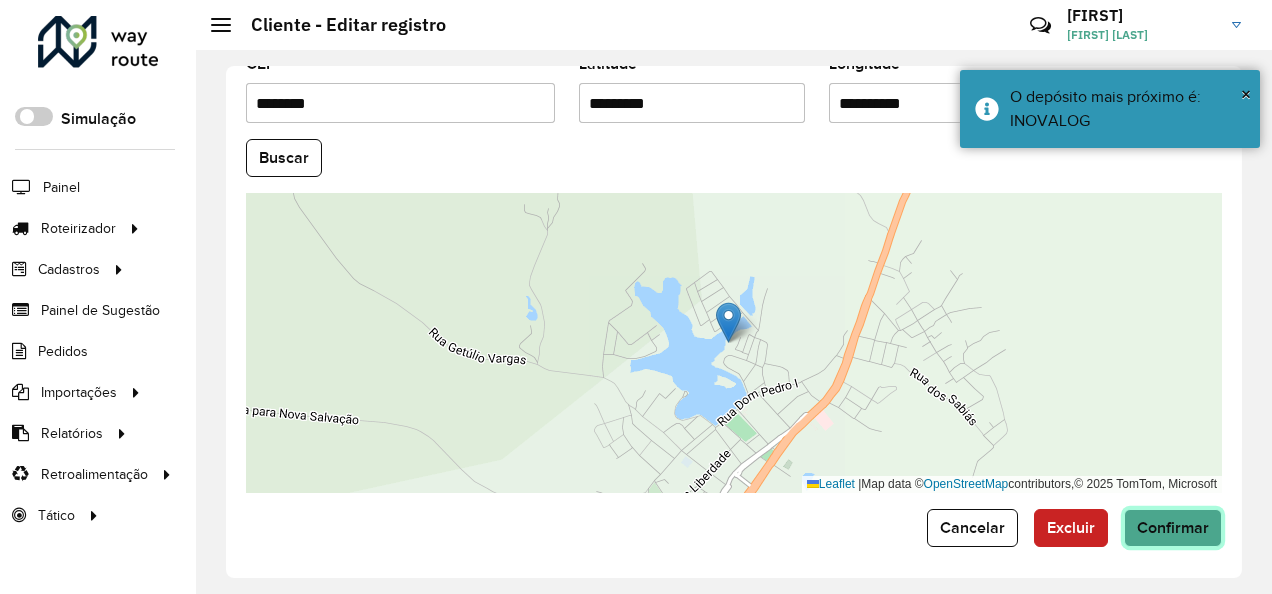 click on "Confirmar" 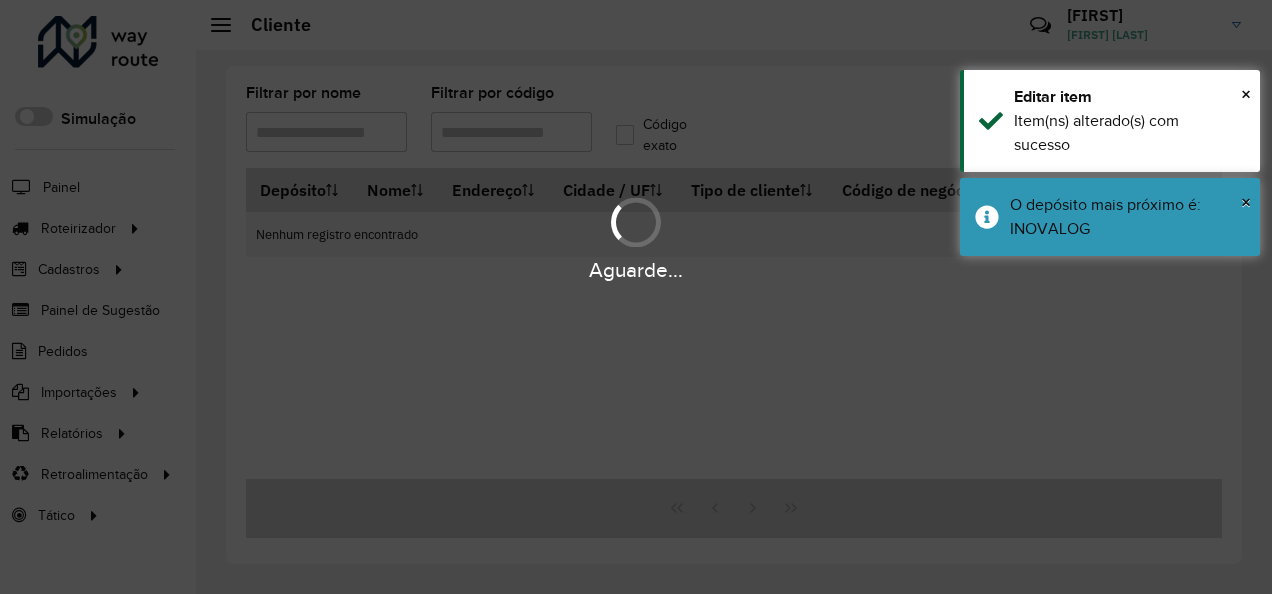 type on "****" 